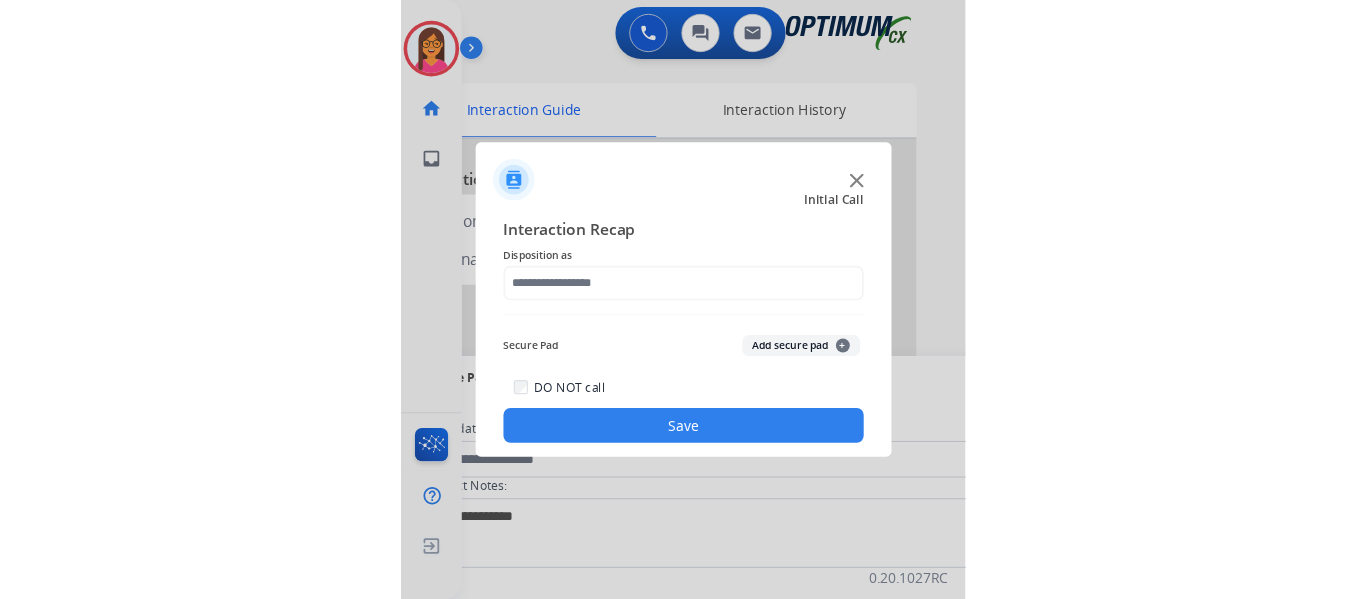 scroll, scrollTop: 0, scrollLeft: 0, axis: both 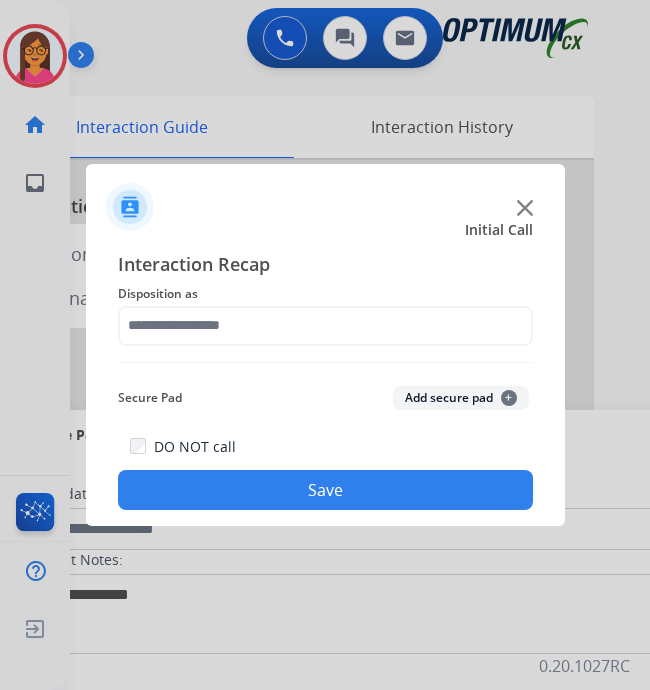click 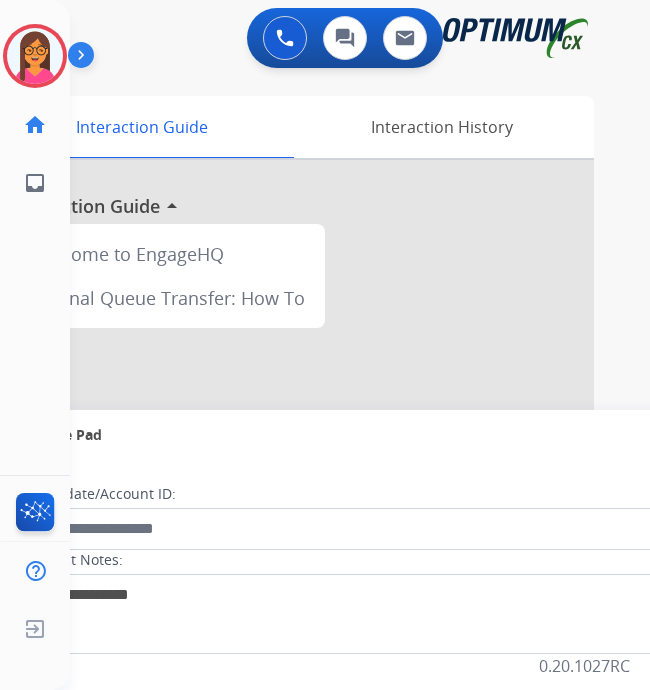 click at bounding box center (294, 533) 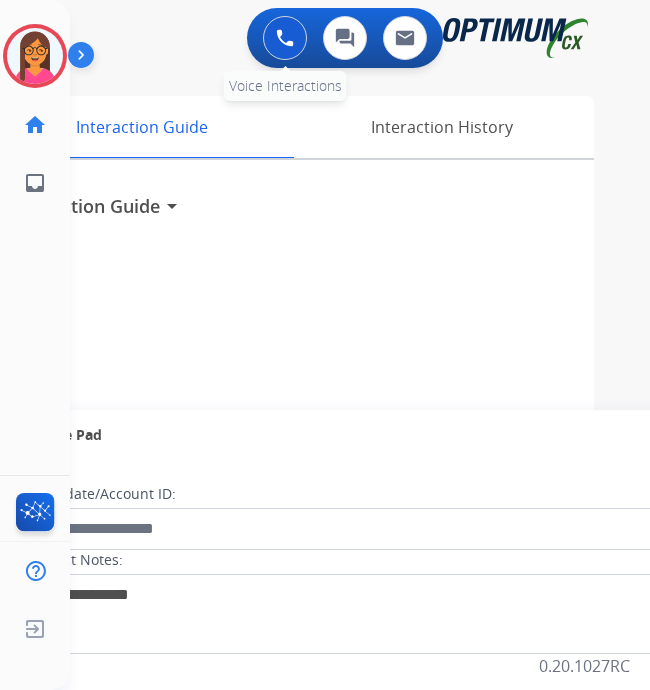 click at bounding box center [285, 38] 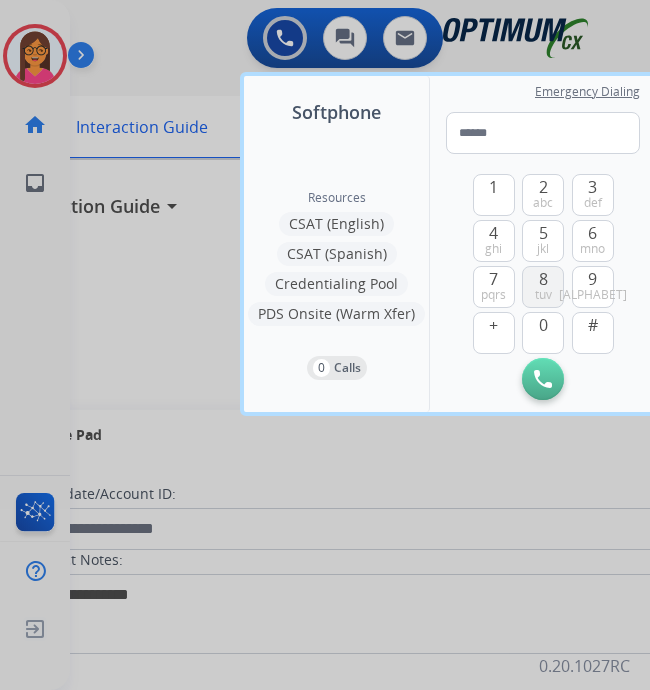 click on "[NUMBER] tuv" at bounding box center (543, 287) 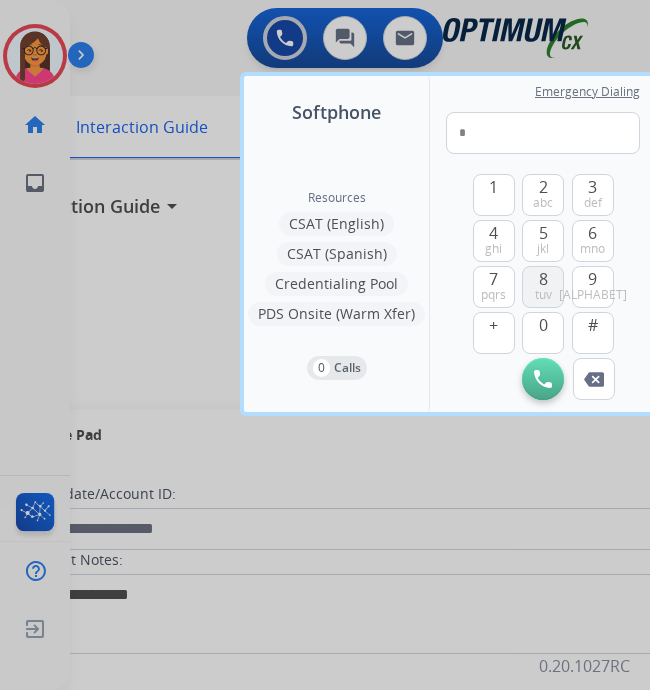 drag, startPoint x: 548, startPoint y: 327, endPoint x: 527, endPoint y: 306, distance: 29.698484 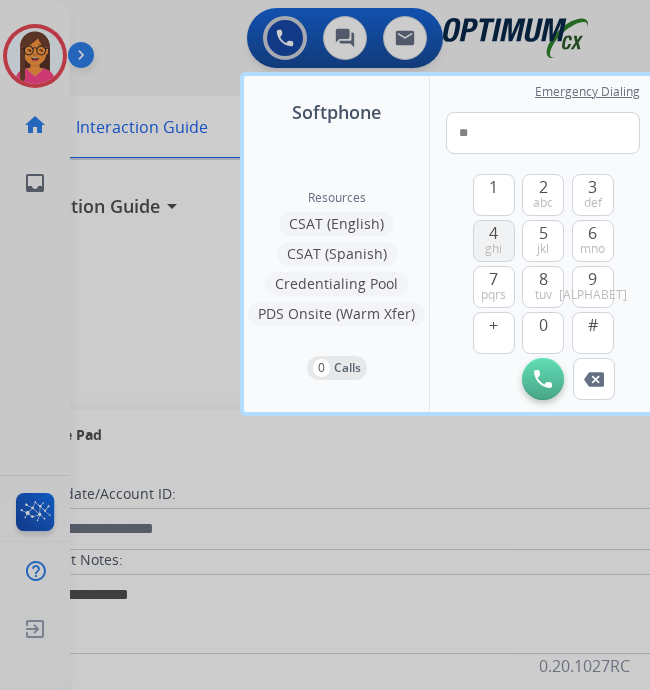 click on "[NUMBER] ghi" at bounding box center [494, 241] 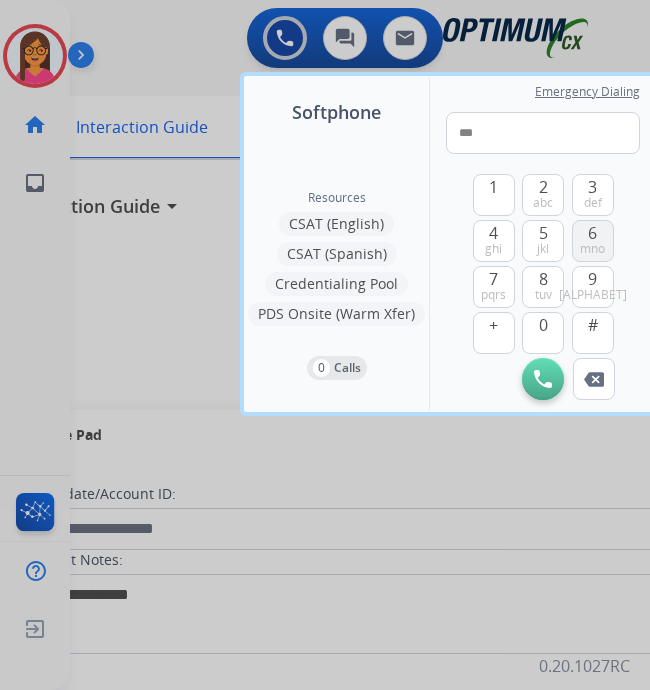 click on "mno" at bounding box center (592, 249) 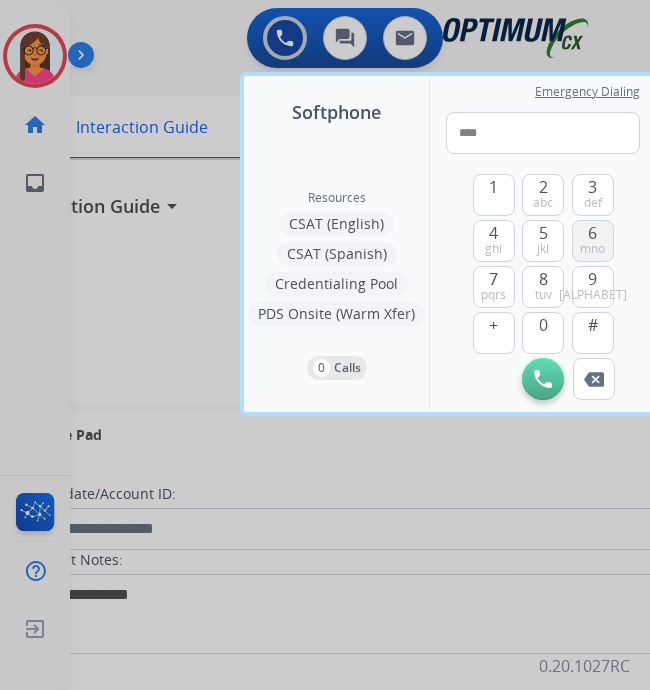 click on "[NUMBER] mno" at bounding box center (593, 241) 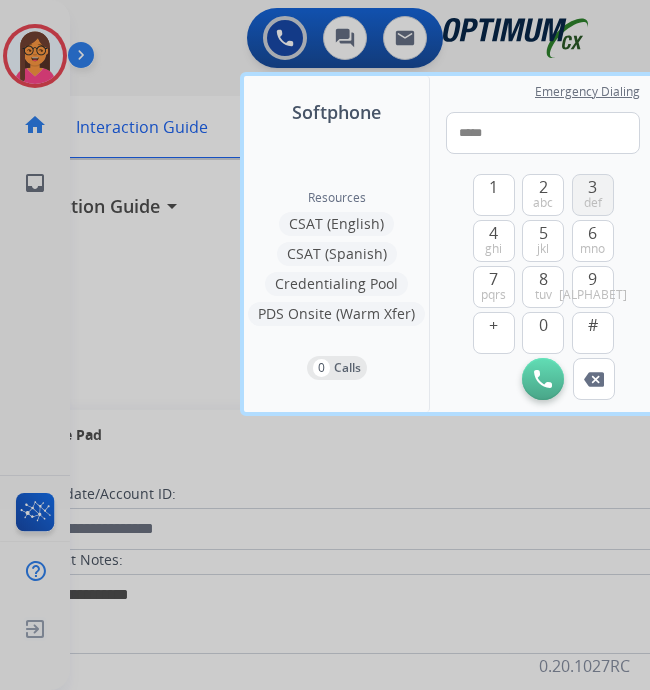 click on "def" at bounding box center (593, 203) 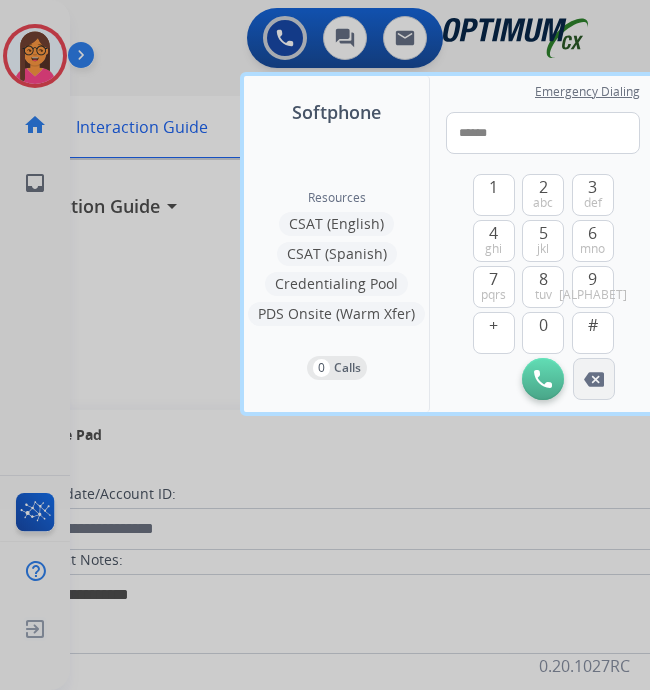click at bounding box center [594, 379] 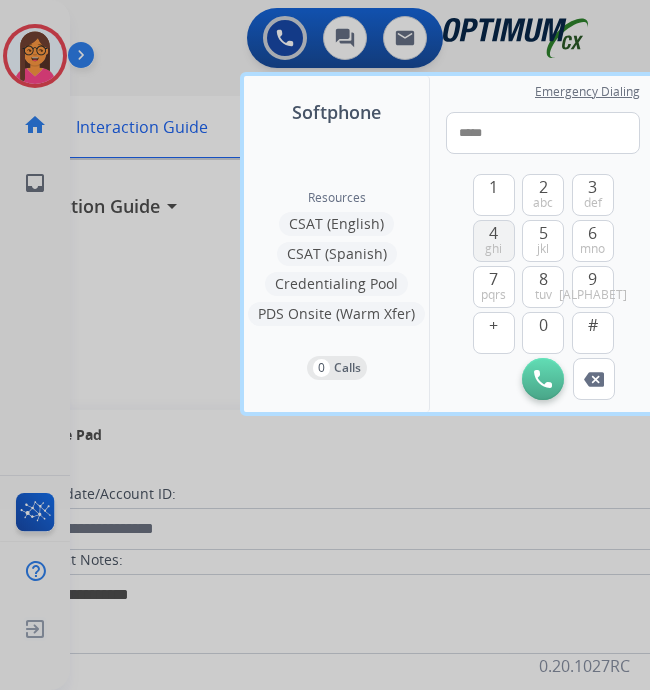 click on "4" at bounding box center (493, 233) 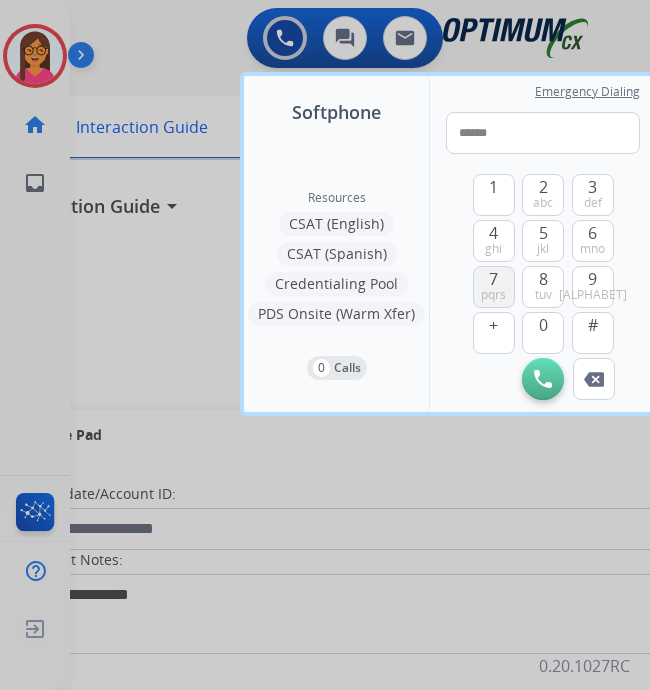 click on "pqrs" at bounding box center [493, 295] 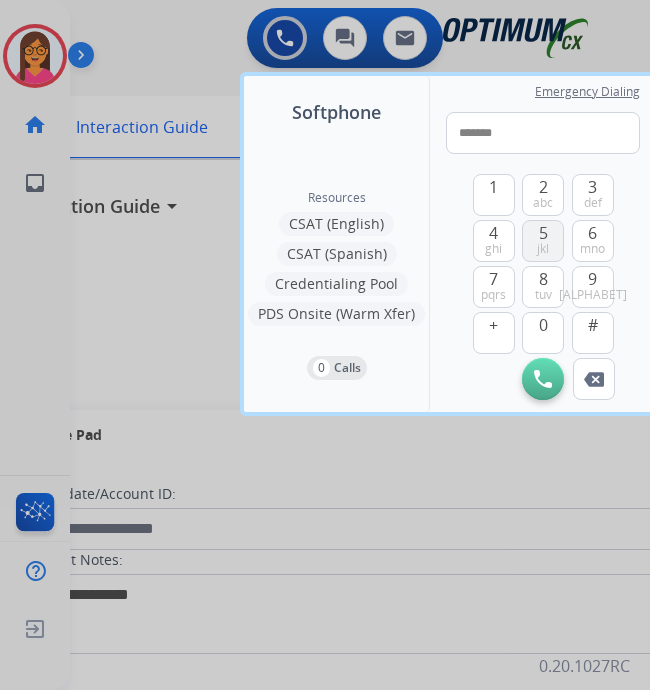 click on "[NUMBER] [LETTER]" at bounding box center (543, 241) 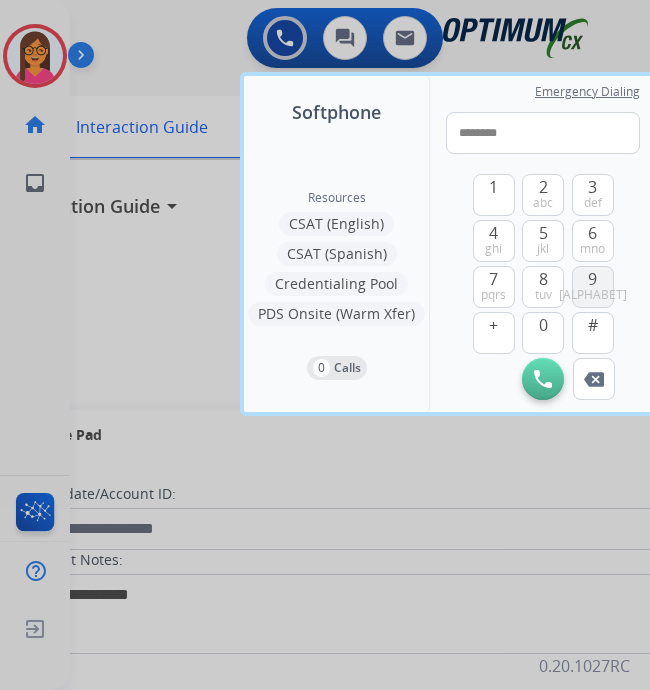 click on "[NUMBER] [ALPHABET]" at bounding box center (593, 287) 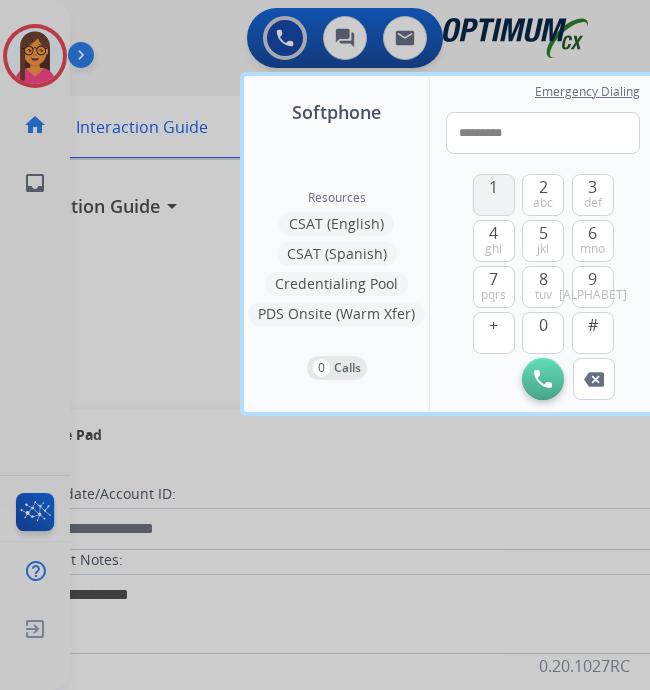 click on "1" at bounding box center (494, 195) 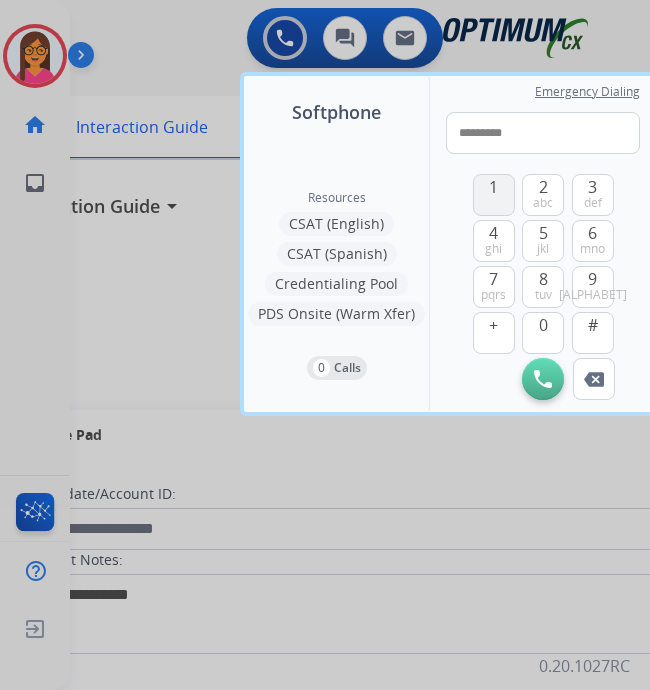 type on "**********" 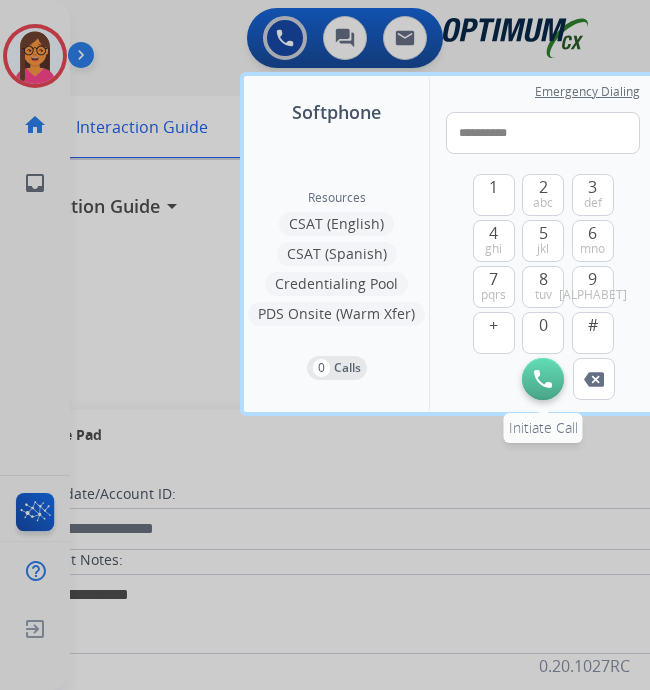 click at bounding box center (543, 379) 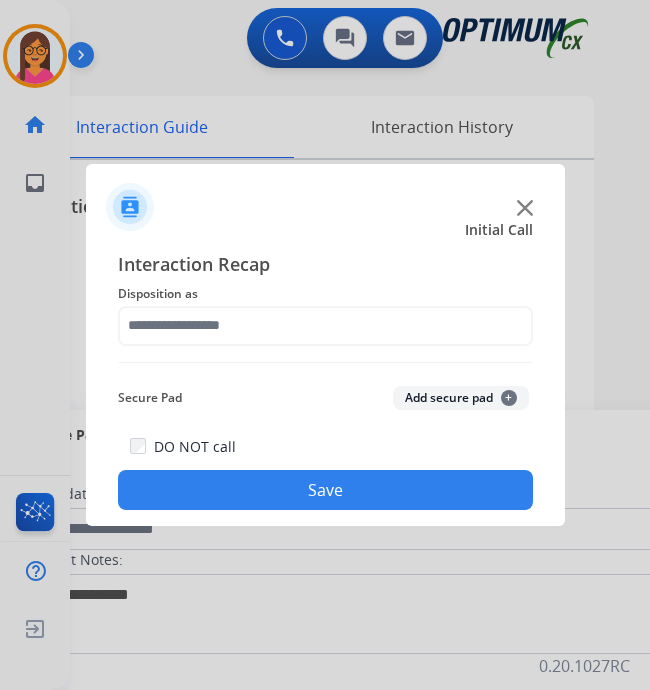 click 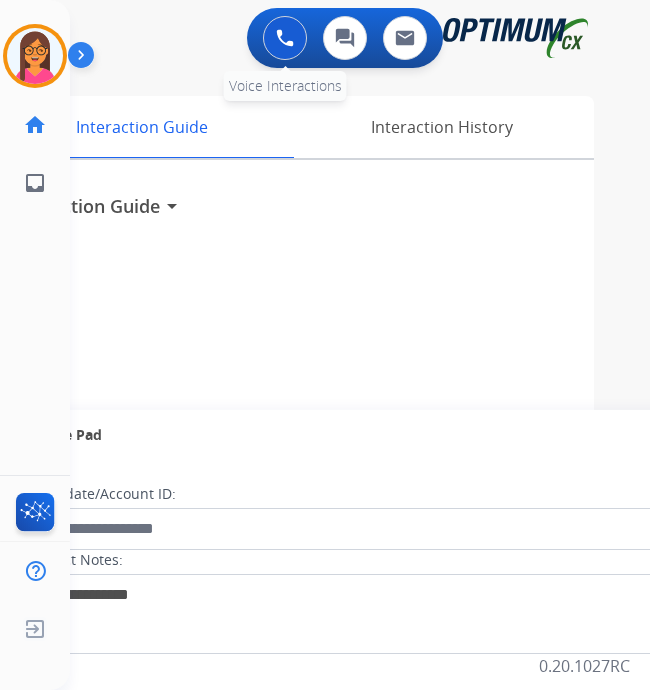 click at bounding box center (285, 38) 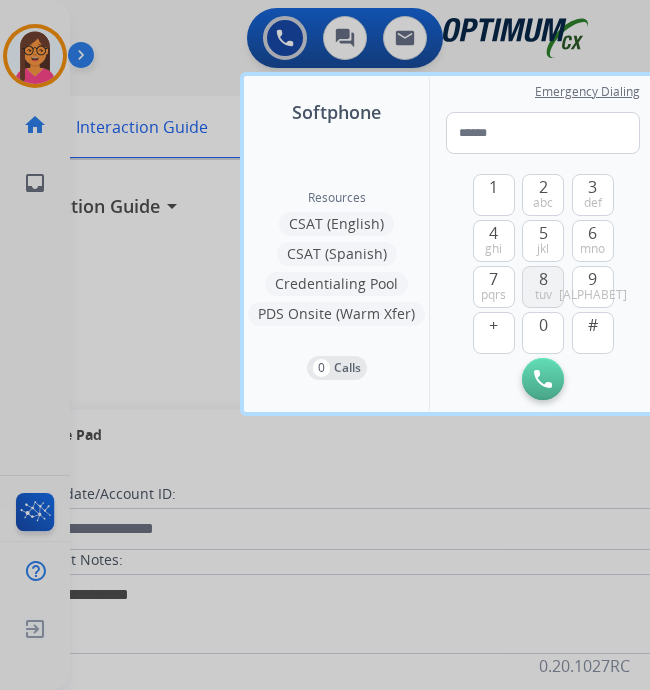 click on "tuv" at bounding box center (543, 295) 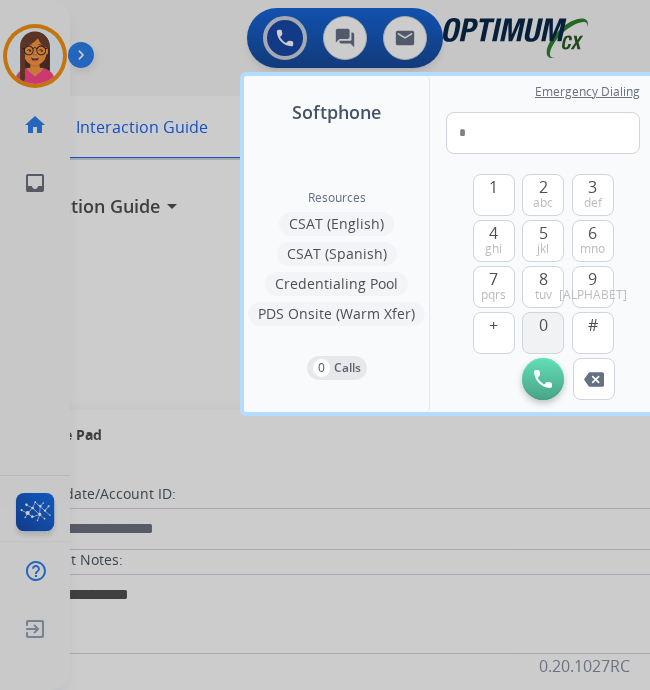 click on "0" at bounding box center (543, 325) 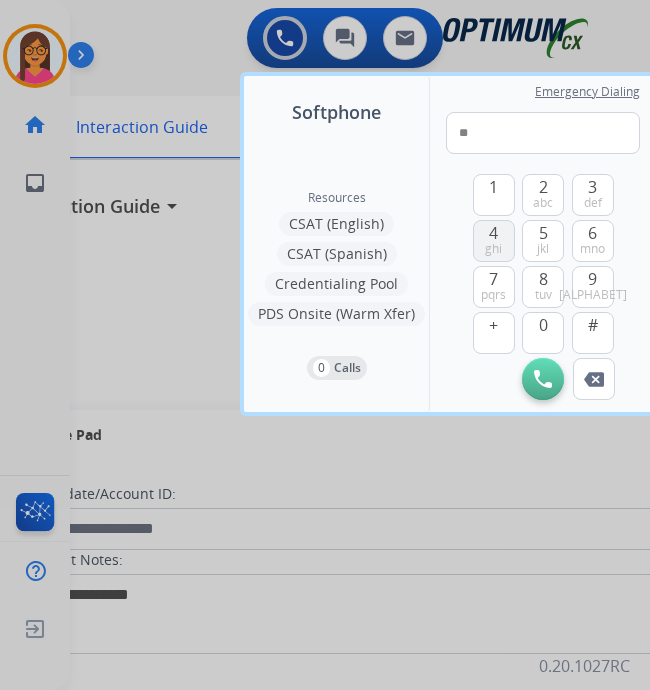 click on "[NUMBER] ghi" at bounding box center (494, 241) 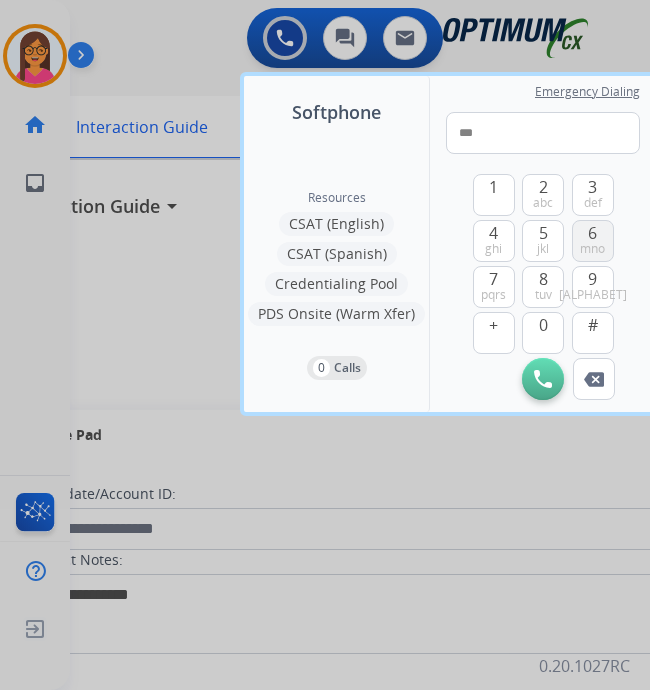 click on "6" at bounding box center [592, 233] 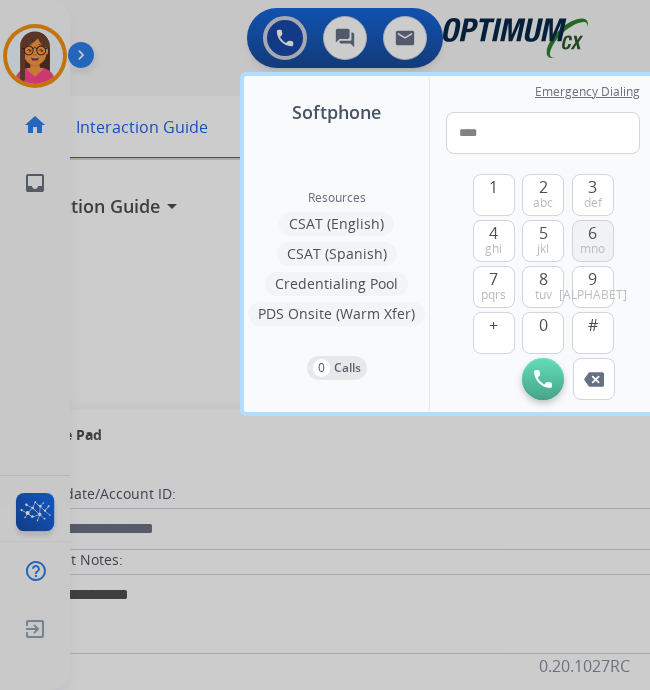 click on "6" at bounding box center (592, 233) 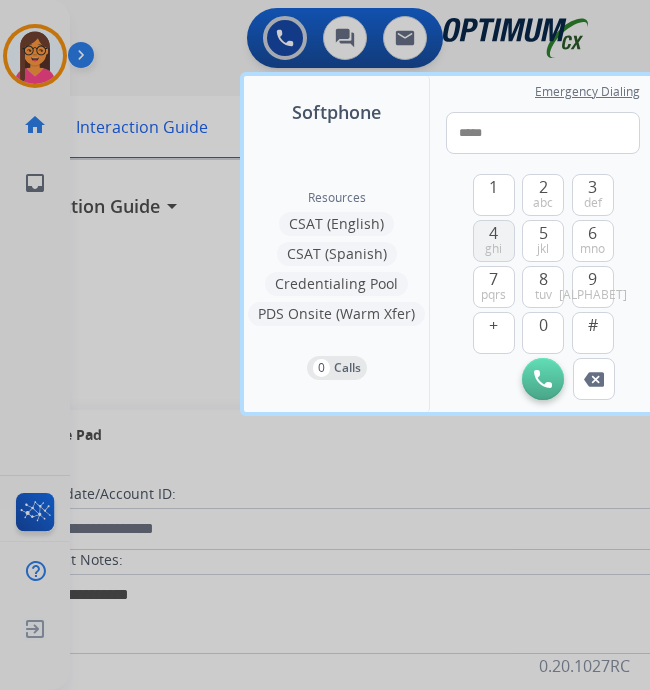 click on "4" at bounding box center [493, 233] 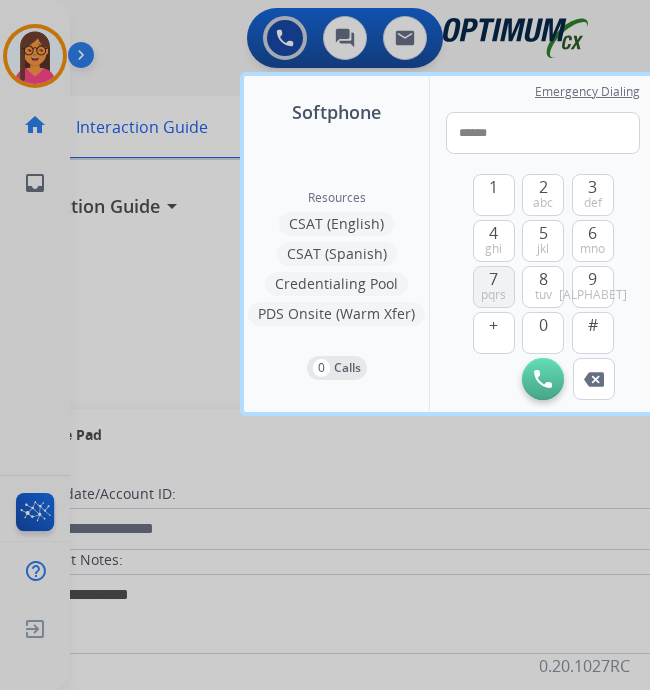 click on "[NUMBER] pqrs" at bounding box center [494, 287] 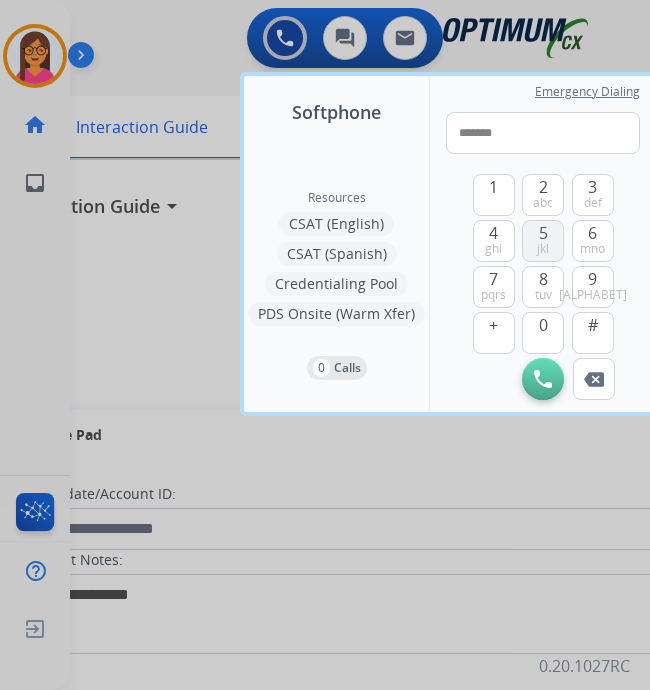 click on "5" at bounding box center (543, 233) 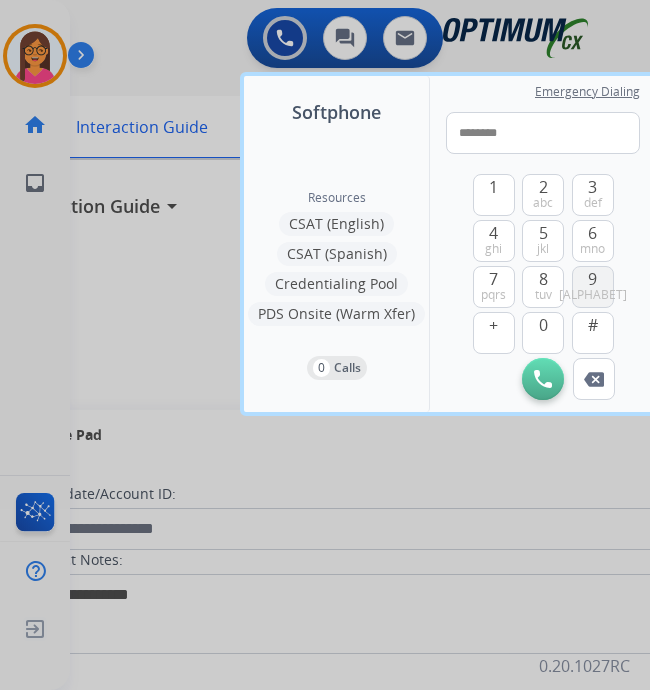 click on "9" at bounding box center (592, 279) 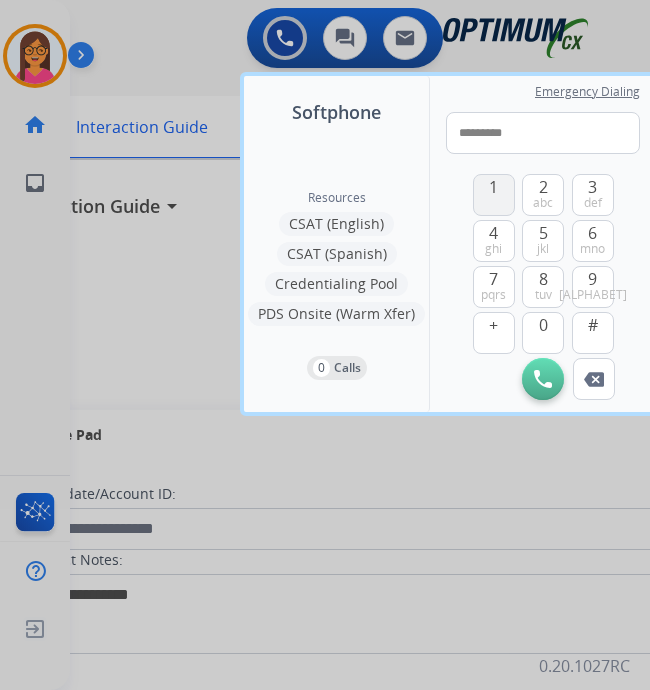 click on "1" at bounding box center [493, 187] 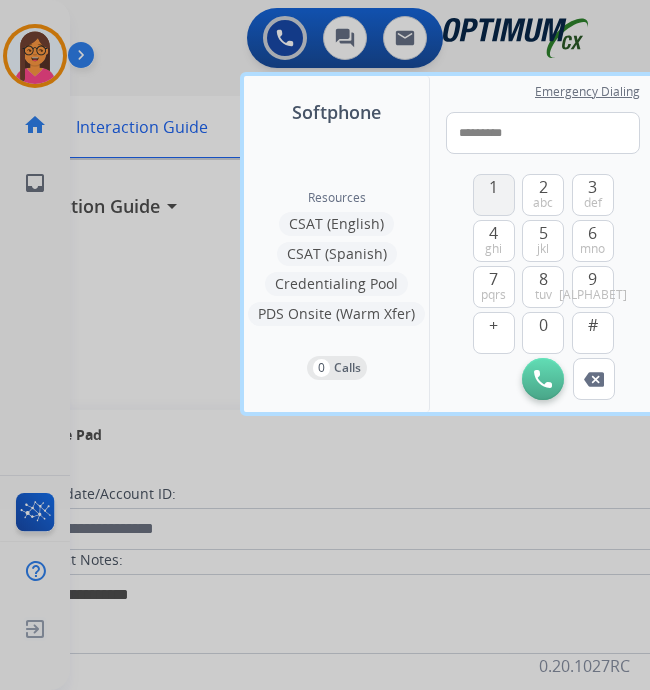 type on "**********" 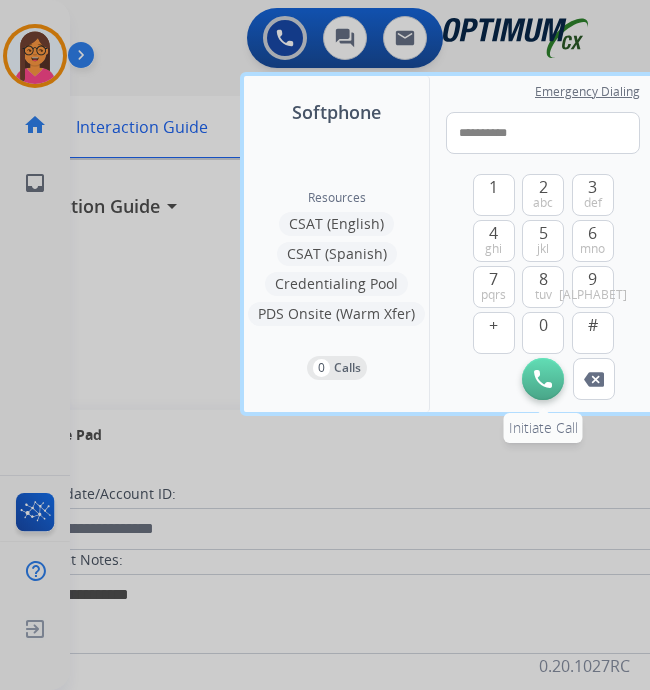 click on "Initiate Call" at bounding box center [543, 379] 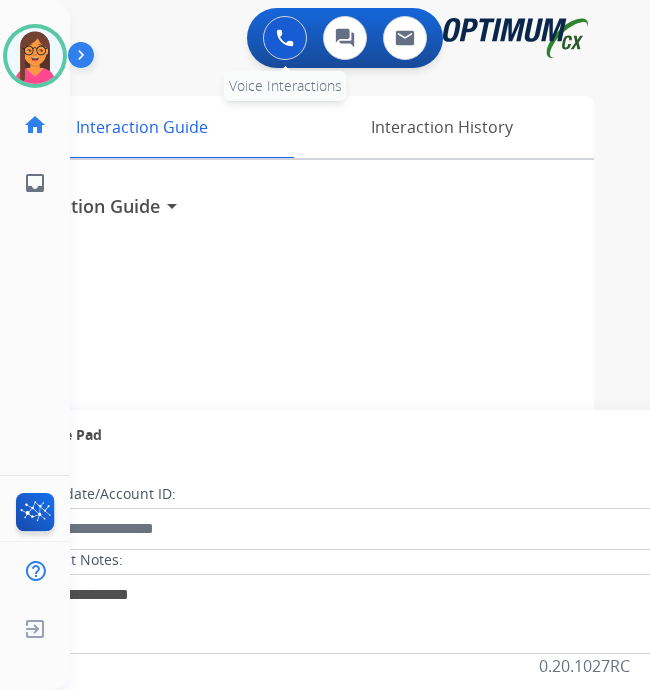 click at bounding box center [285, 38] 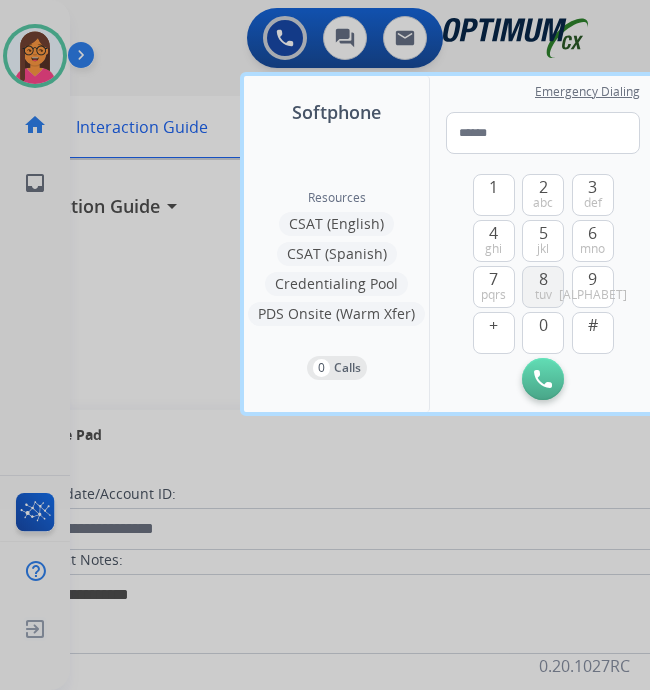 click on "[NUMBER] tuv" at bounding box center [543, 287] 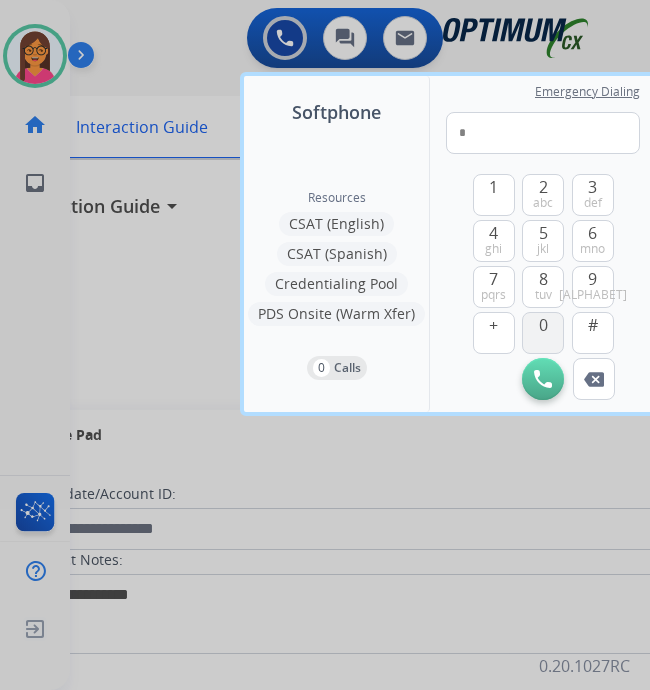click on "0" at bounding box center [543, 325] 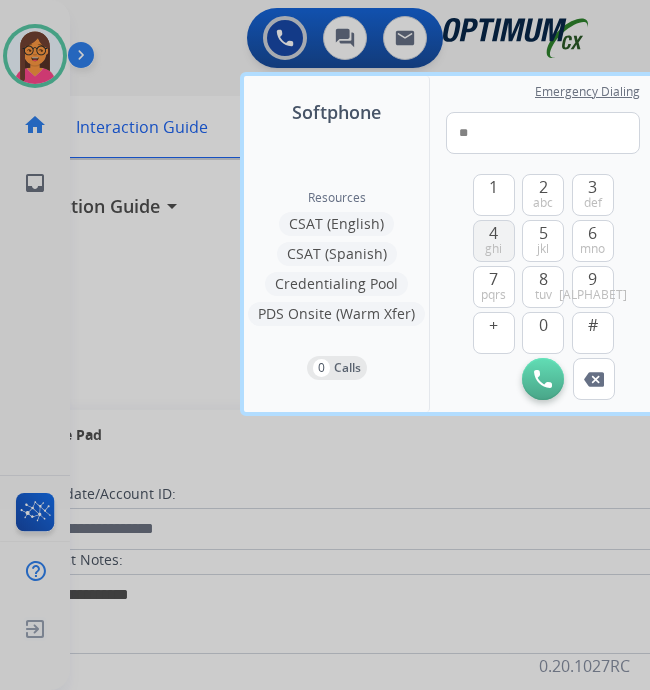 click on "4" at bounding box center (493, 233) 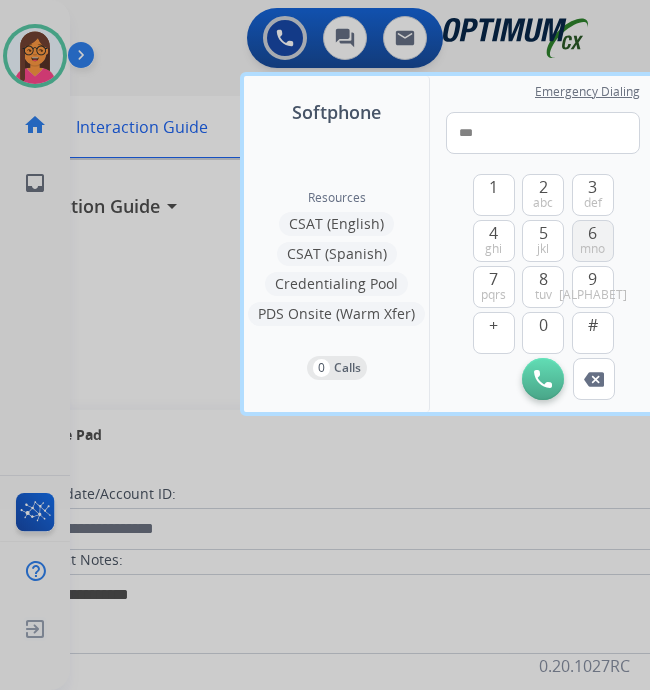 click on "6" at bounding box center [592, 233] 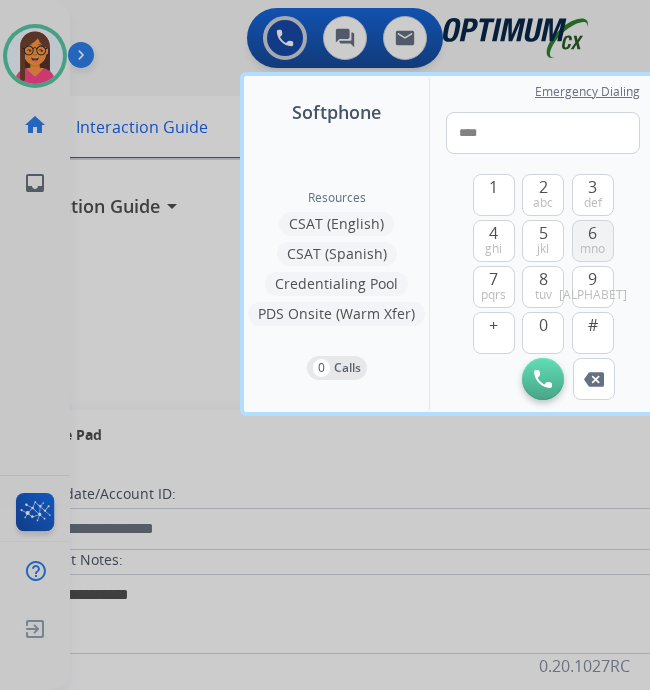 click on "6" at bounding box center [592, 233] 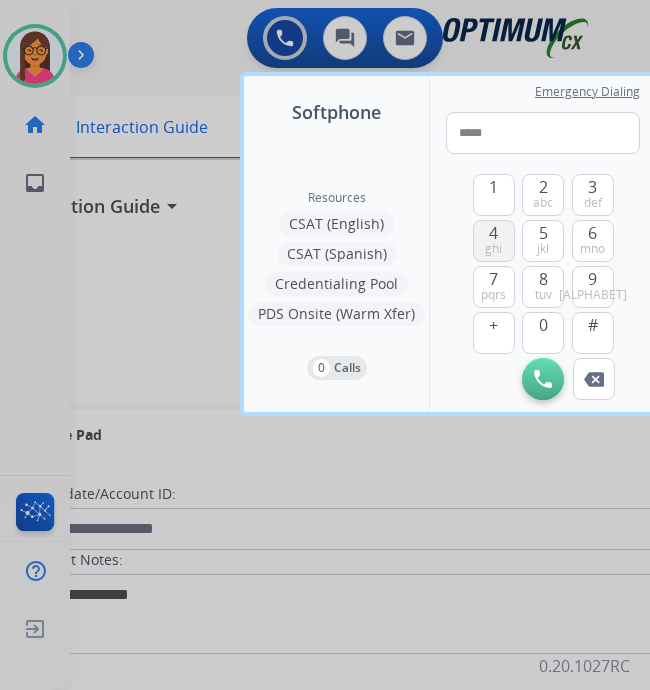 click on "4" at bounding box center (493, 233) 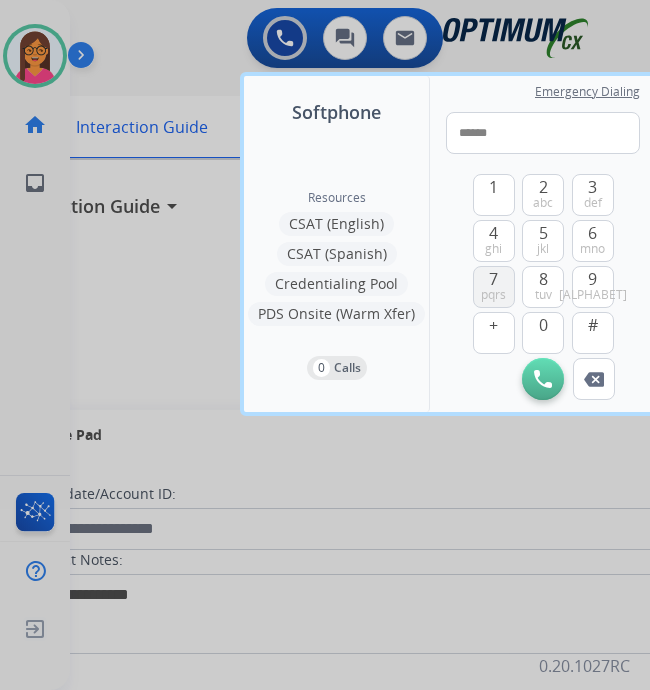 click on "[NUMBER] pqrs" at bounding box center [494, 287] 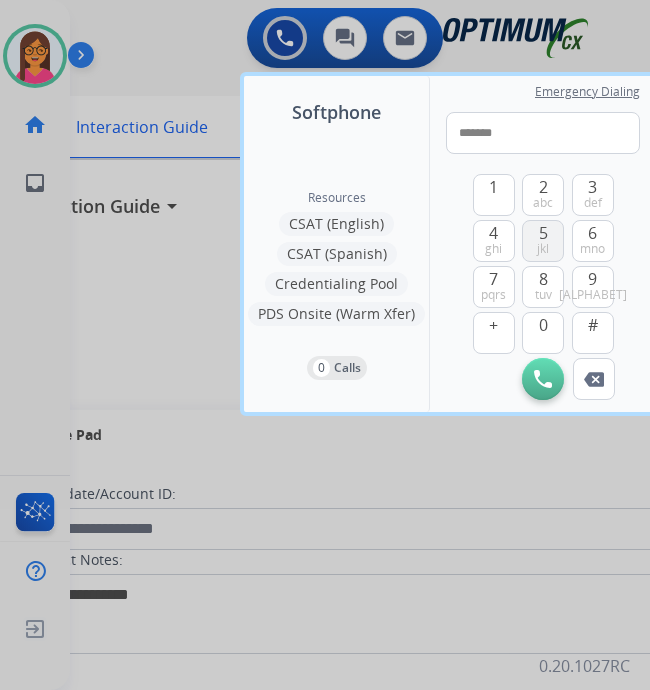 click on "[NUMBER] [LETTER]" at bounding box center [543, 241] 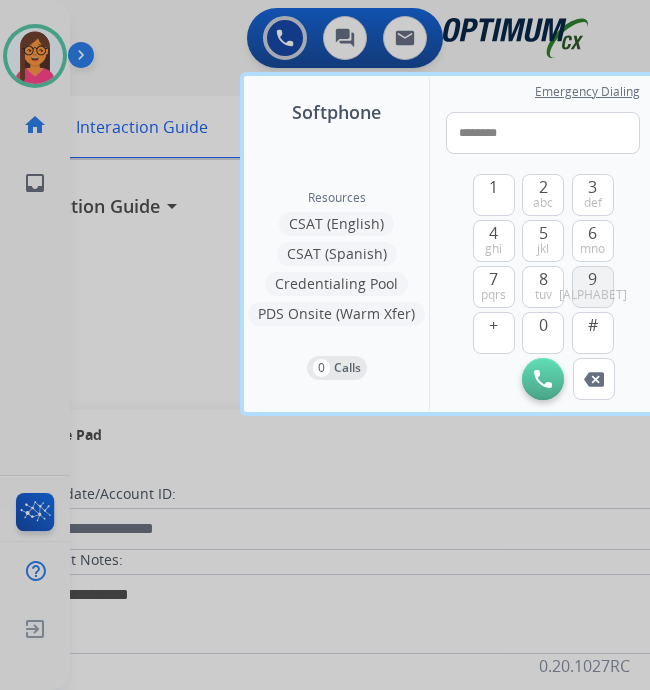 click on "[ALPHABET]" at bounding box center [593, 295] 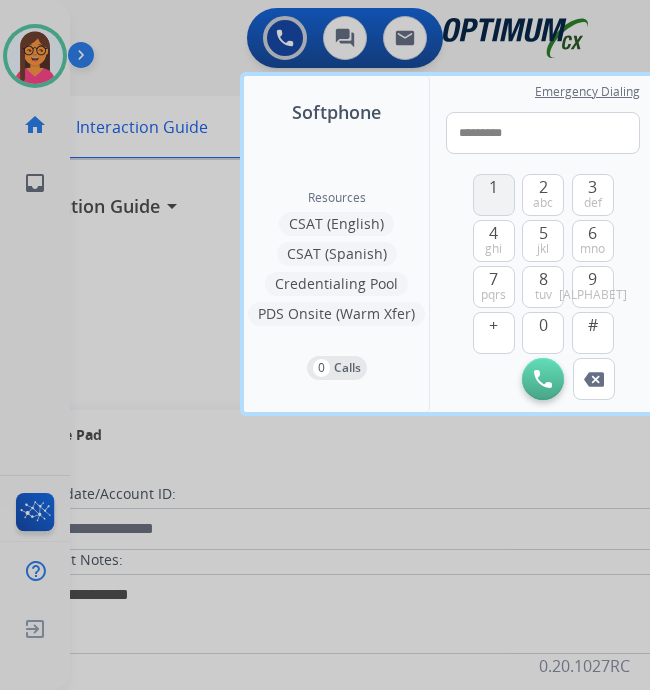 click on "1" at bounding box center [494, 195] 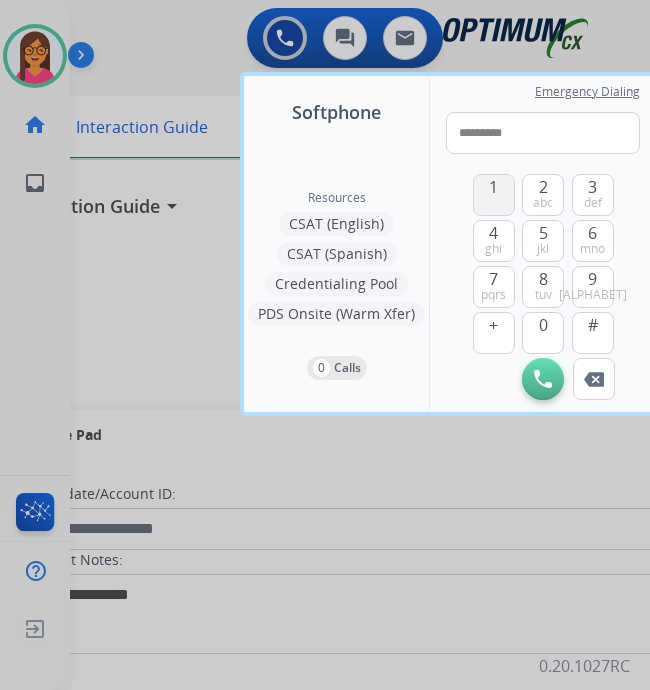 type on "**********" 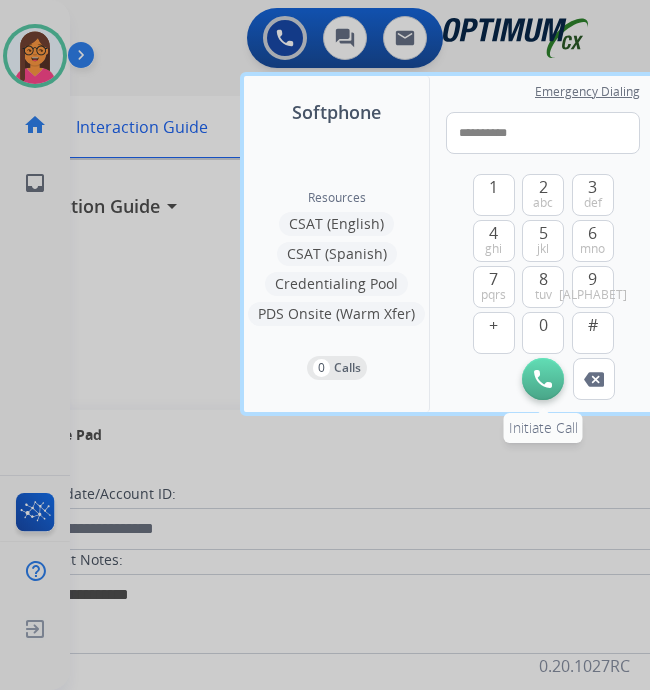 click at bounding box center (543, 379) 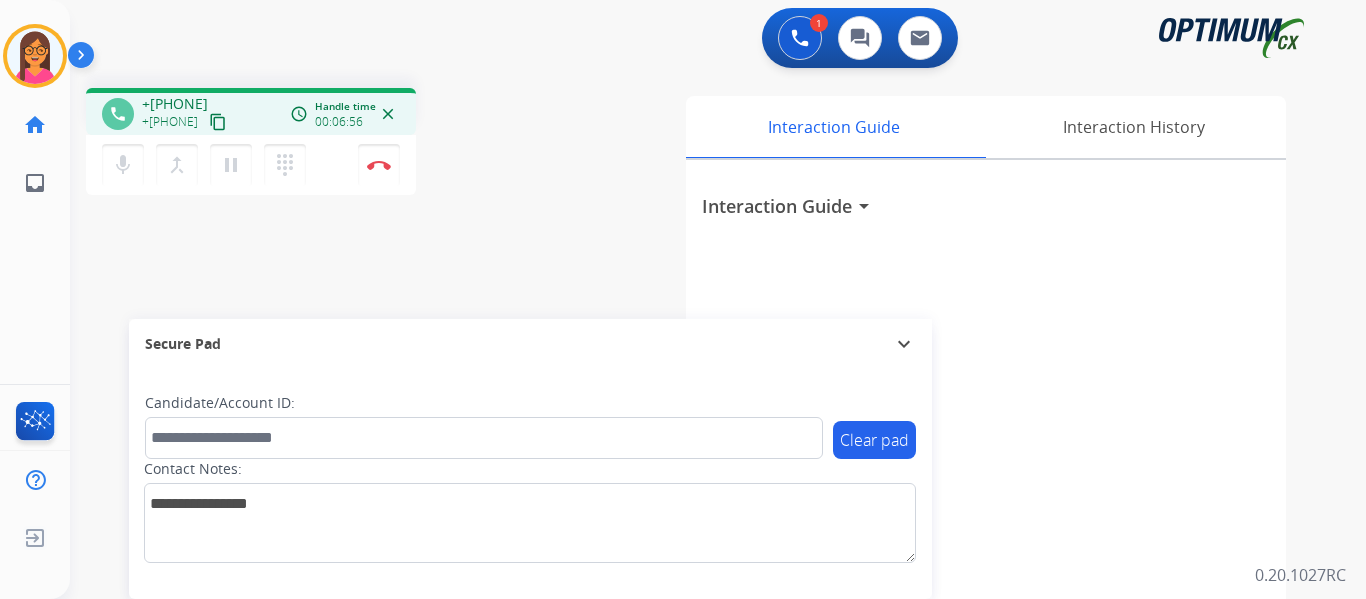 click on "Interaction Guide   Interaction History  Interaction Guide arrow_drop_down" at bounding box center (953, 497) 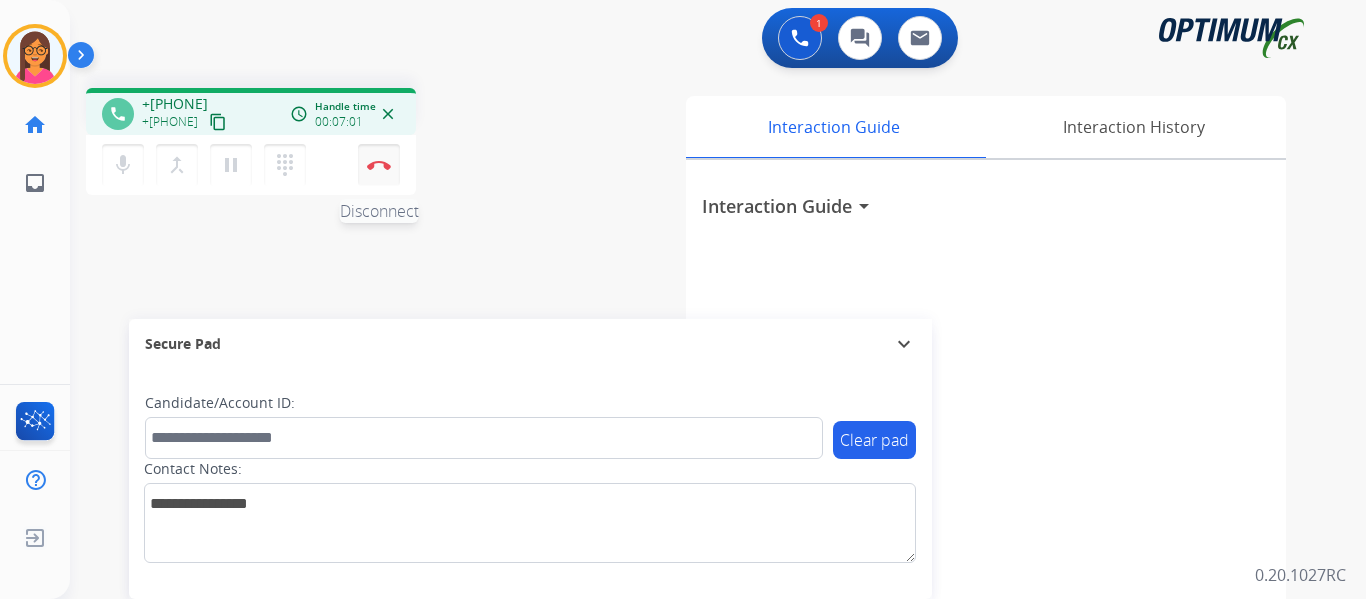 click on "Disconnect" at bounding box center (379, 165) 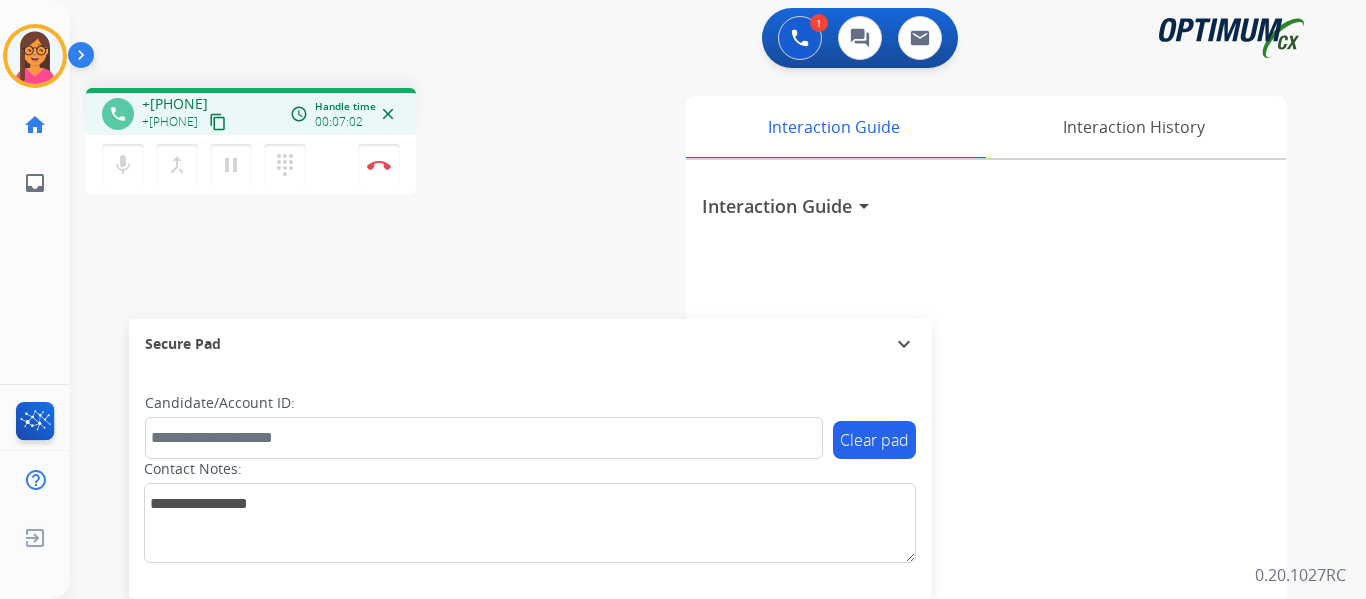 click on "mic Mute merge_type Bridge pause Hold dialpad Dialpad Disconnect" at bounding box center [251, 165] 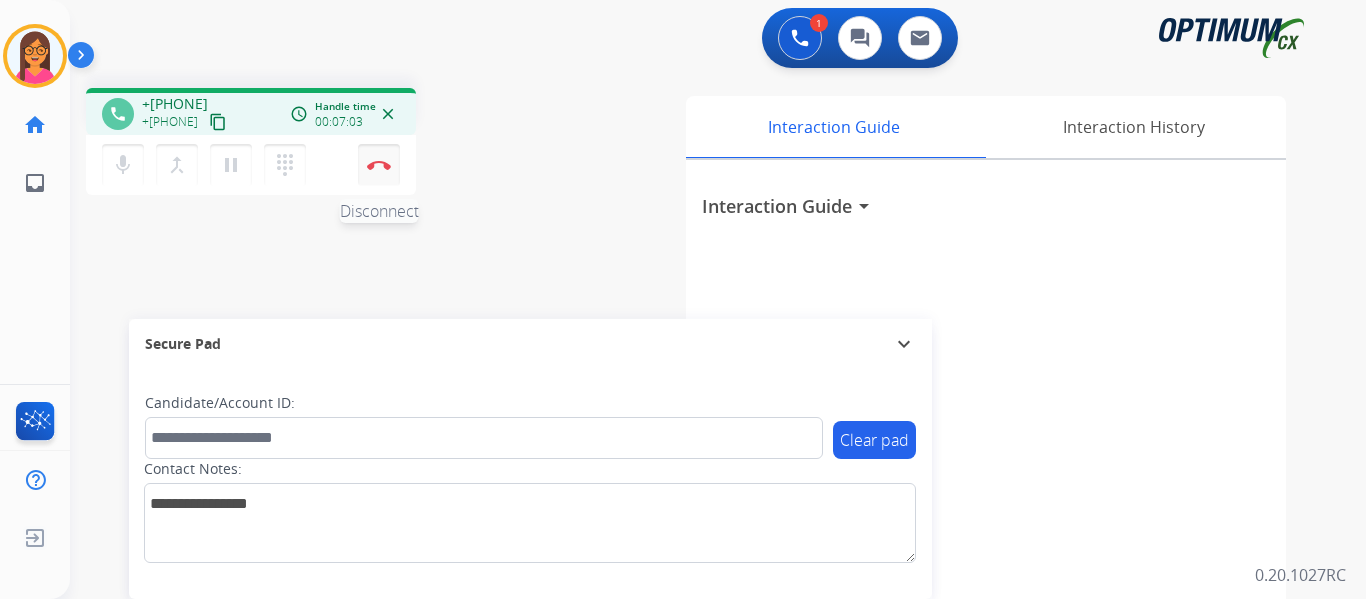 click at bounding box center [379, 165] 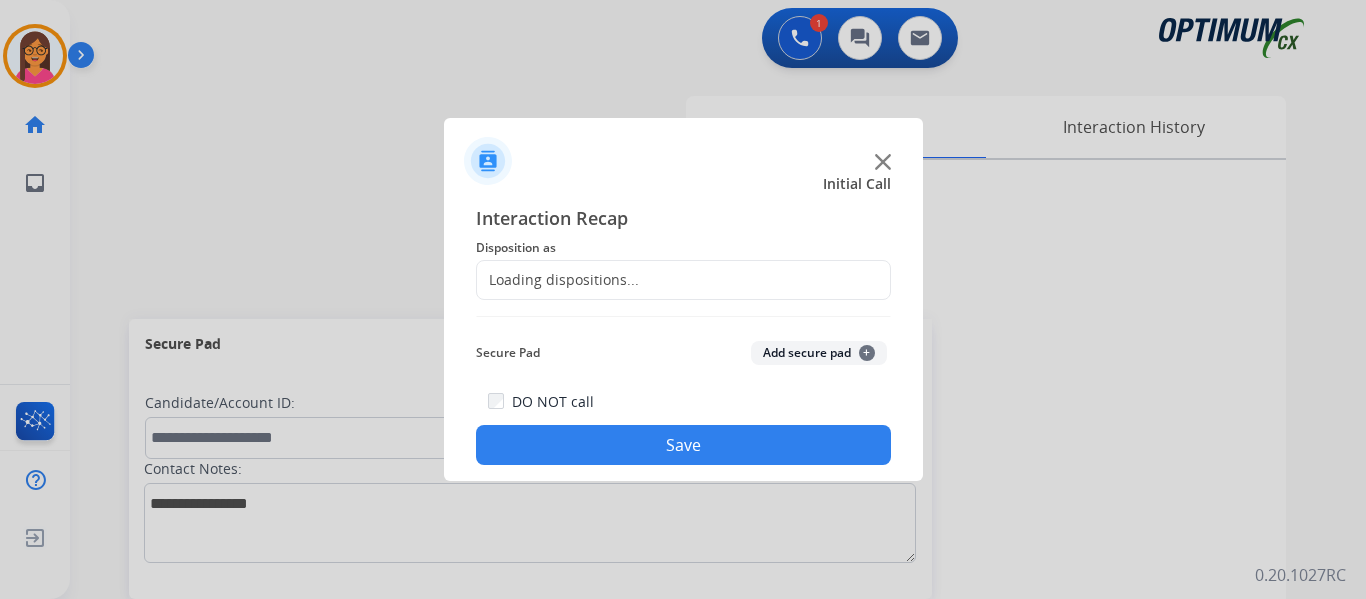 click at bounding box center [683, 299] 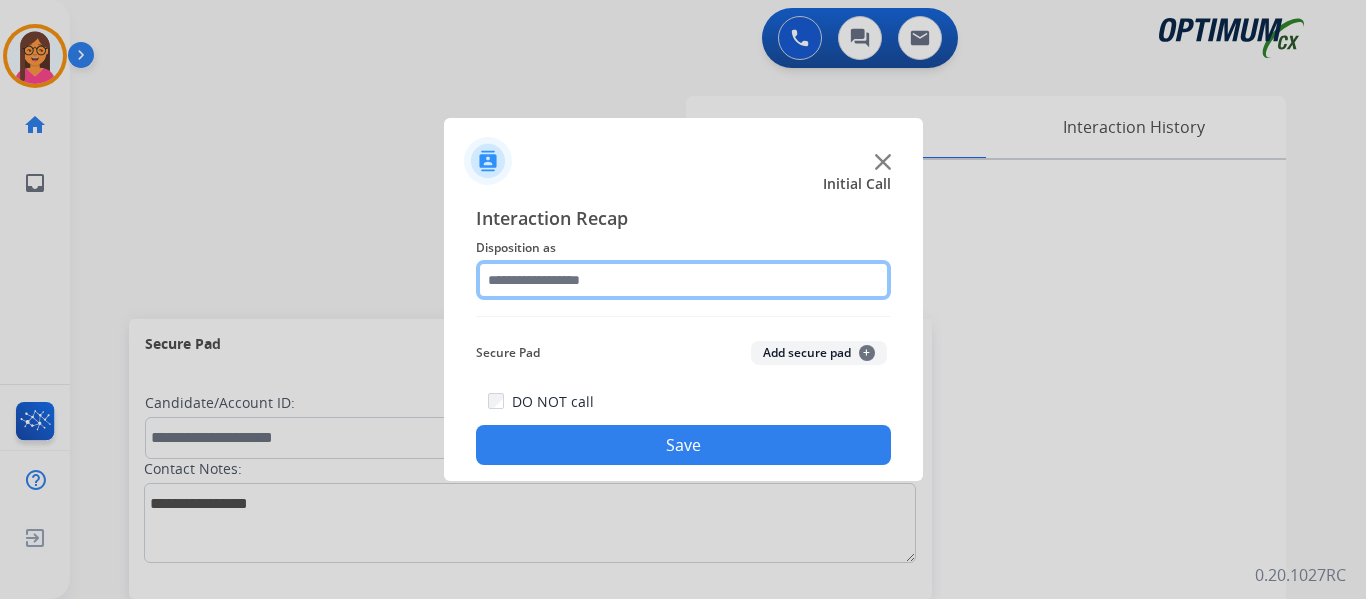 click 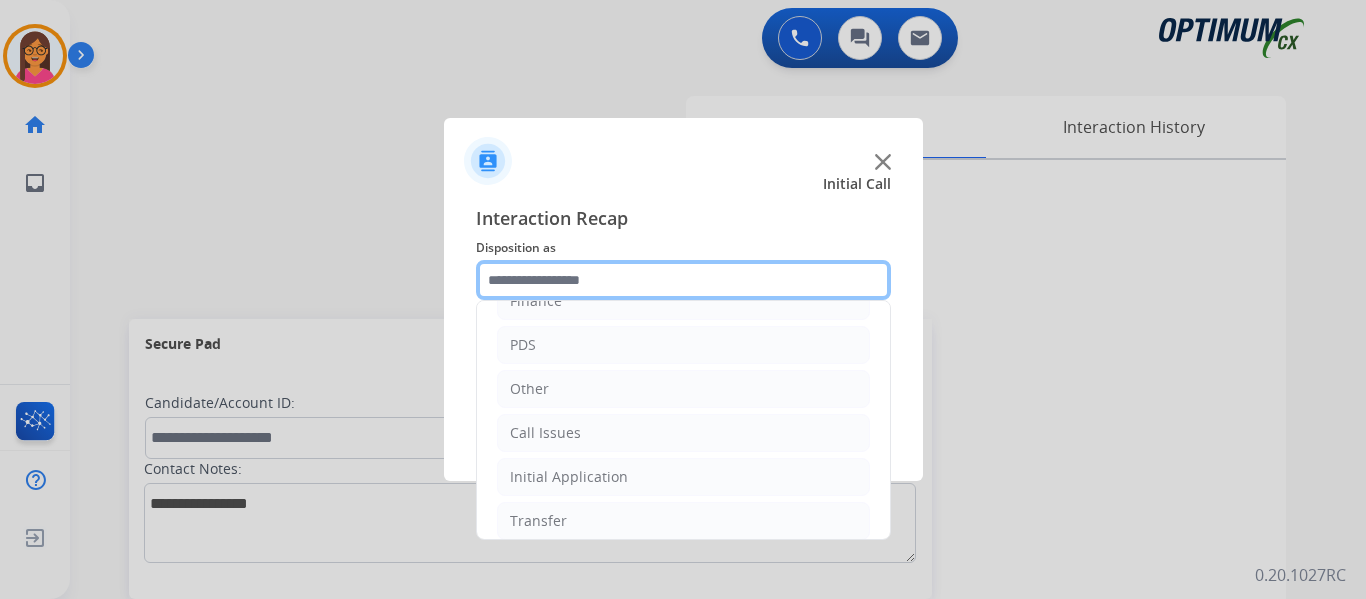 scroll, scrollTop: 136, scrollLeft: 0, axis: vertical 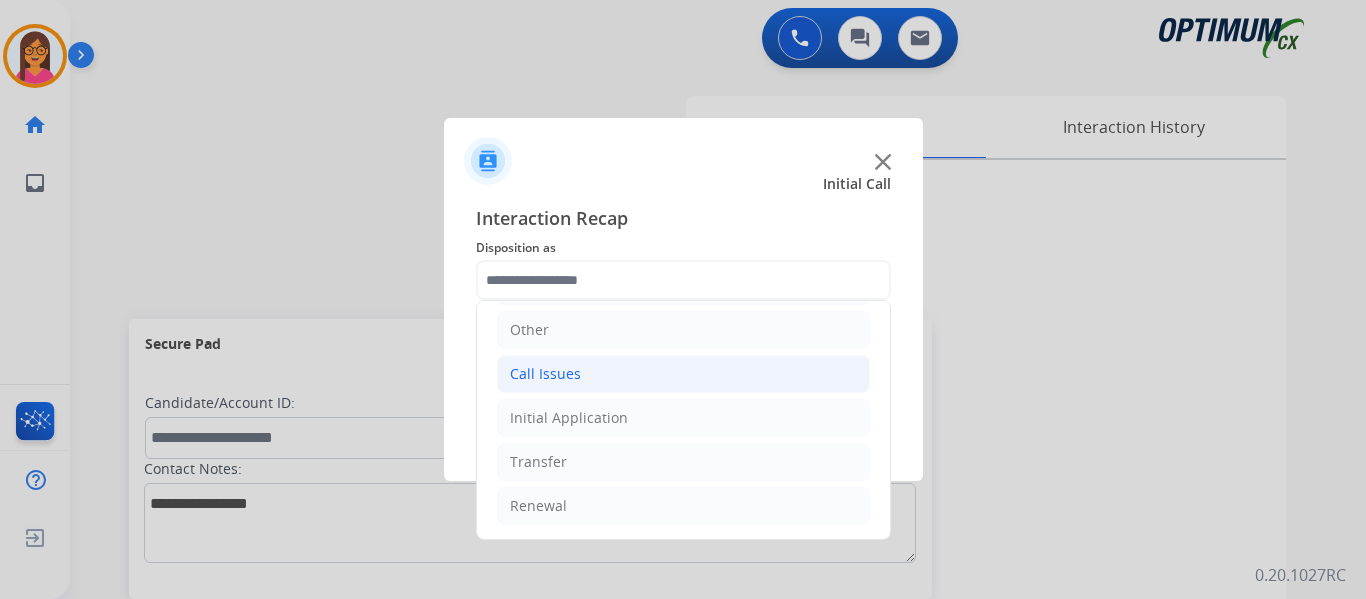 click on "Call Issues" 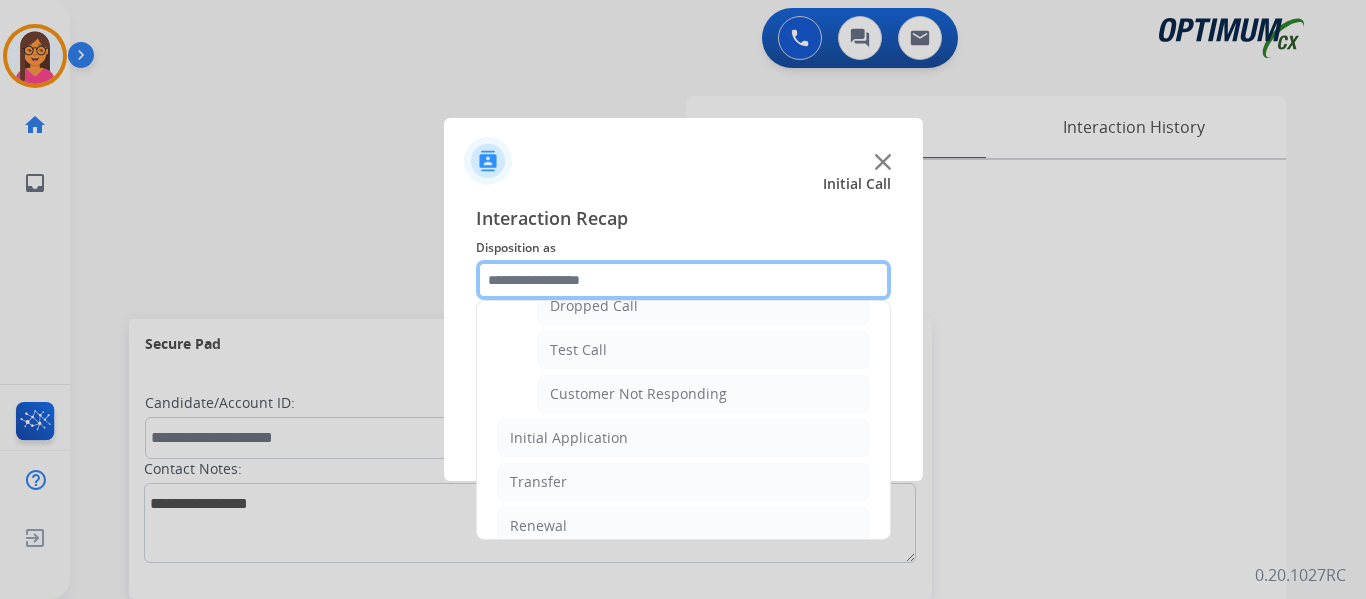 scroll, scrollTop: 356, scrollLeft: 0, axis: vertical 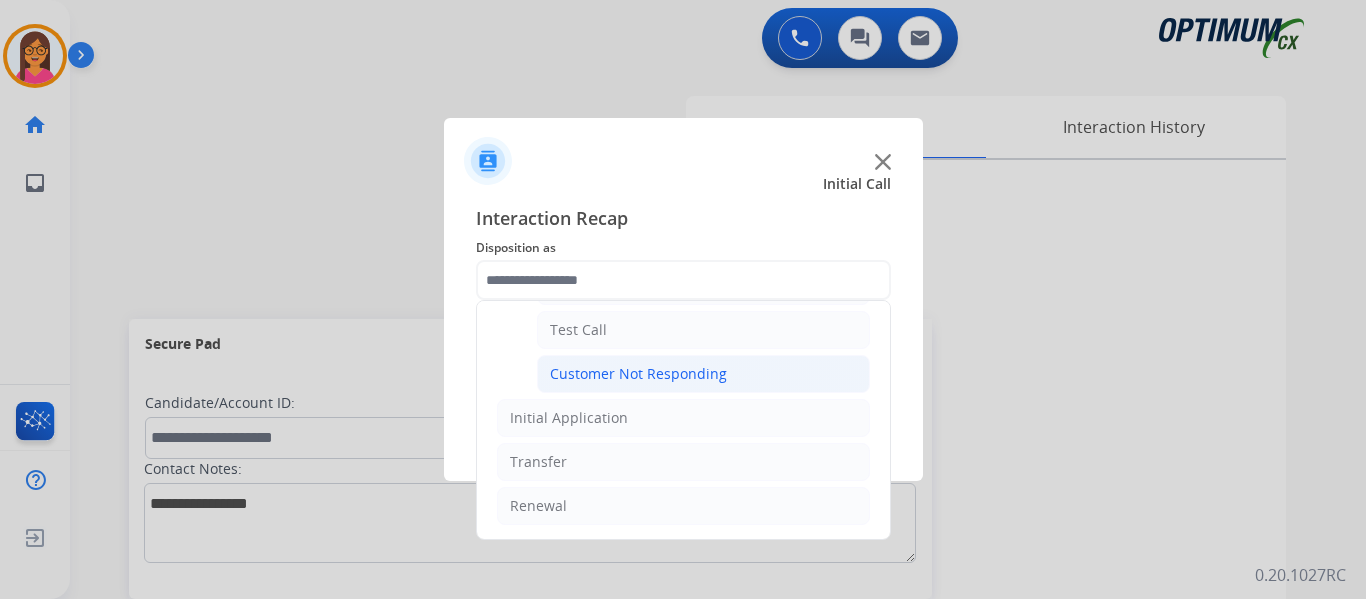 click on "Customer Not Responding" 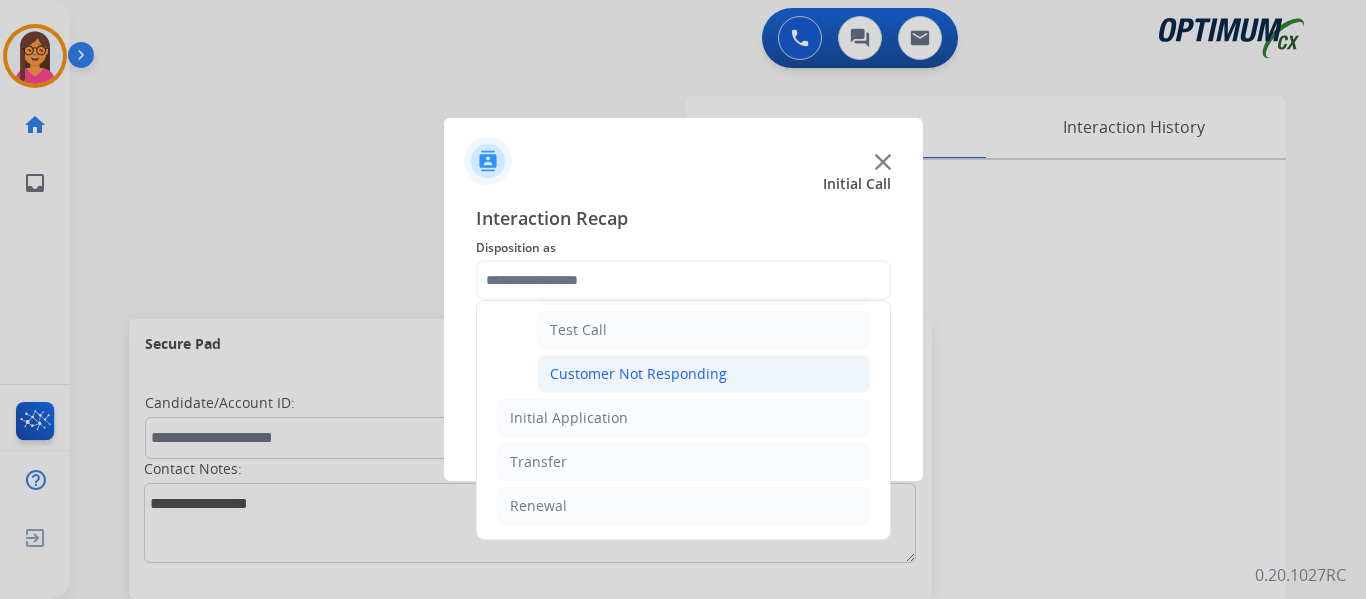 type on "**********" 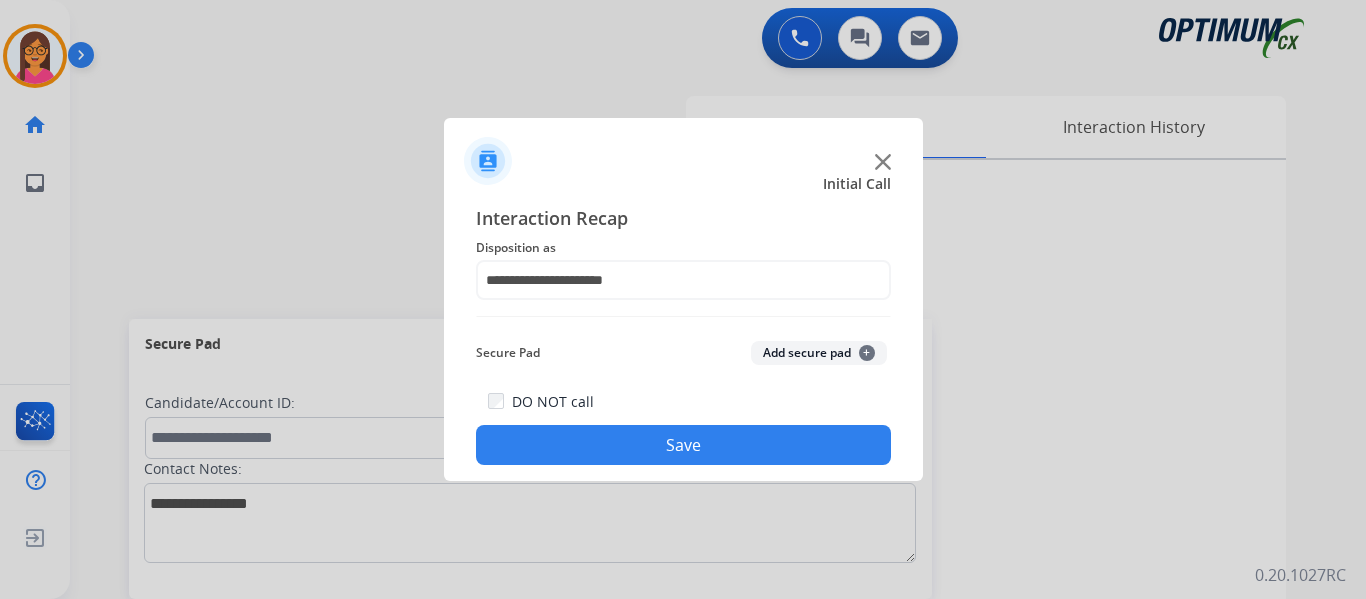 click on "Save" 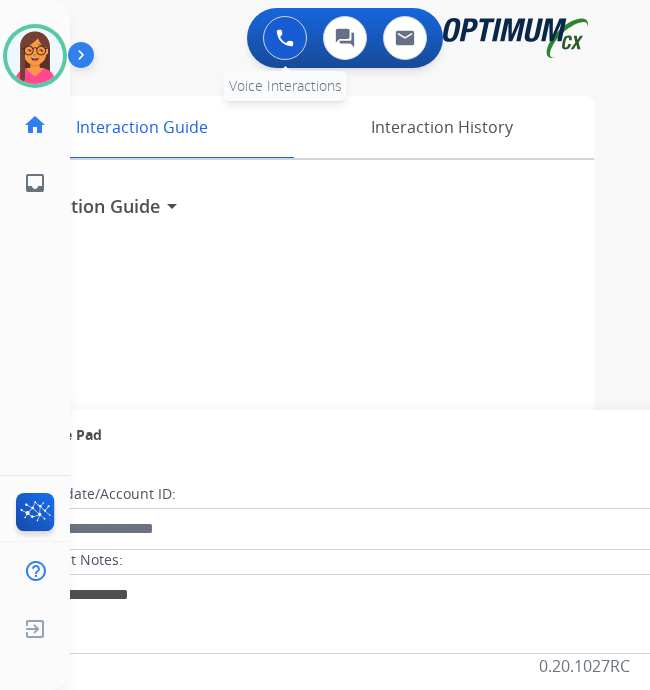 click at bounding box center (285, 38) 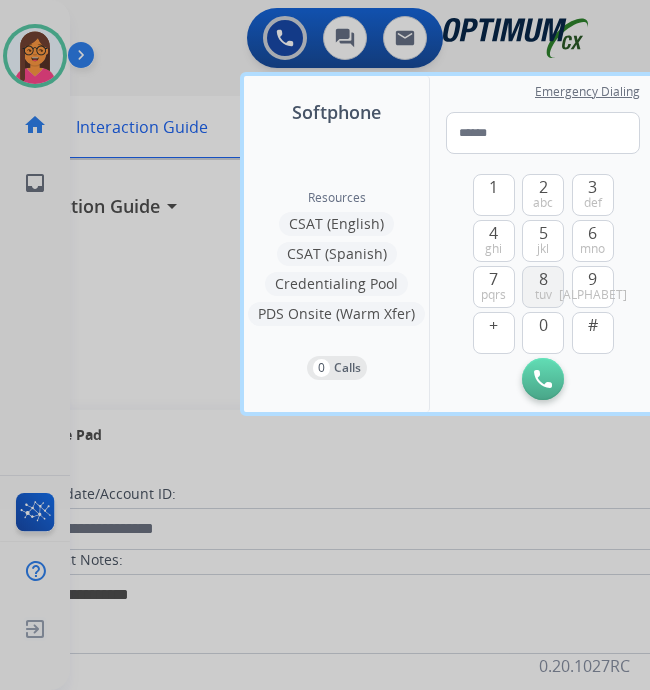 click on "[NUMBER] tuv" at bounding box center [543, 287] 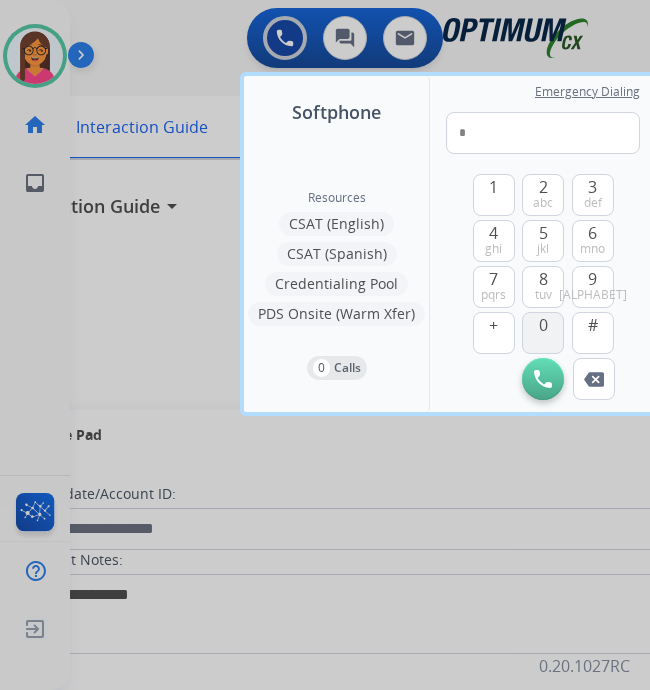 click on "0" at bounding box center [543, 325] 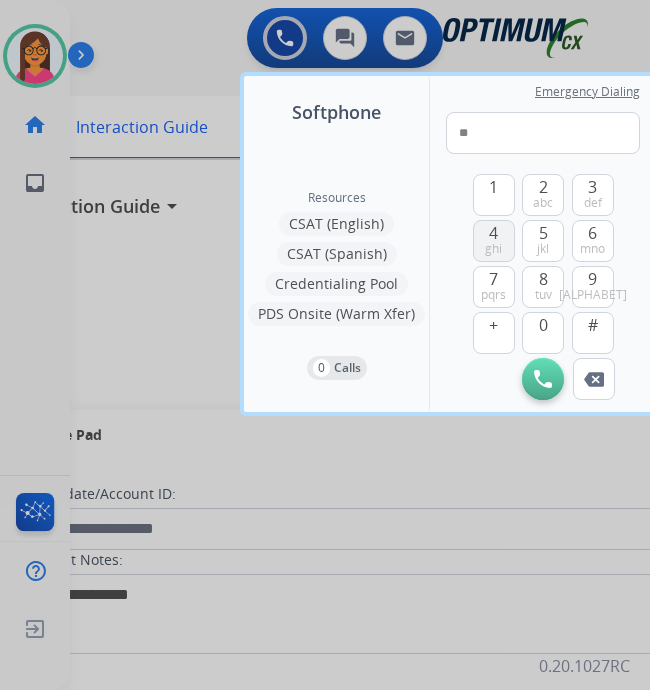 click on "4" at bounding box center (493, 233) 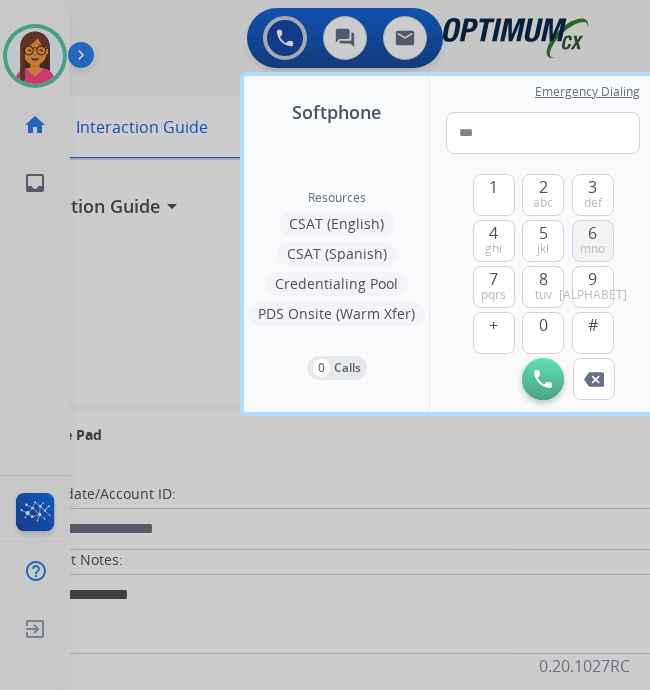 click on "mno" at bounding box center (592, 249) 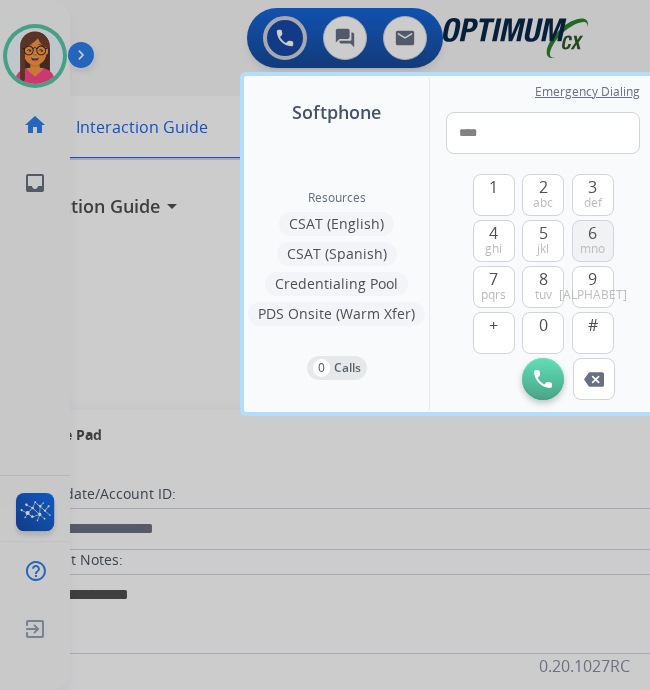click on "mno" at bounding box center (592, 249) 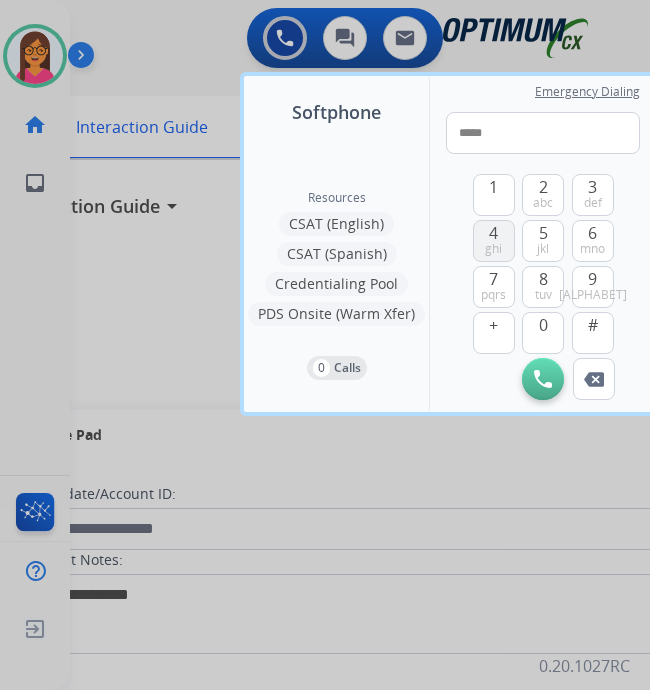 click on "[NUMBER] ghi" at bounding box center [494, 241] 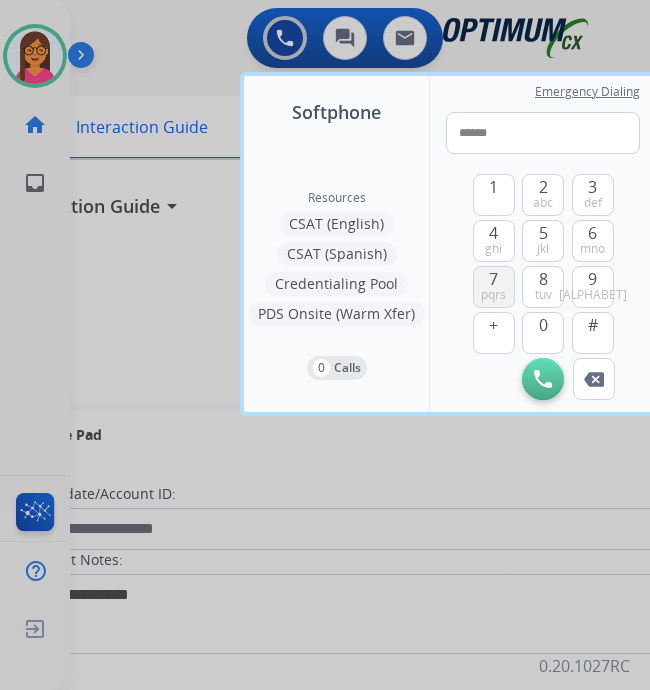 click on "[NUMBER] pqrs" at bounding box center (494, 287) 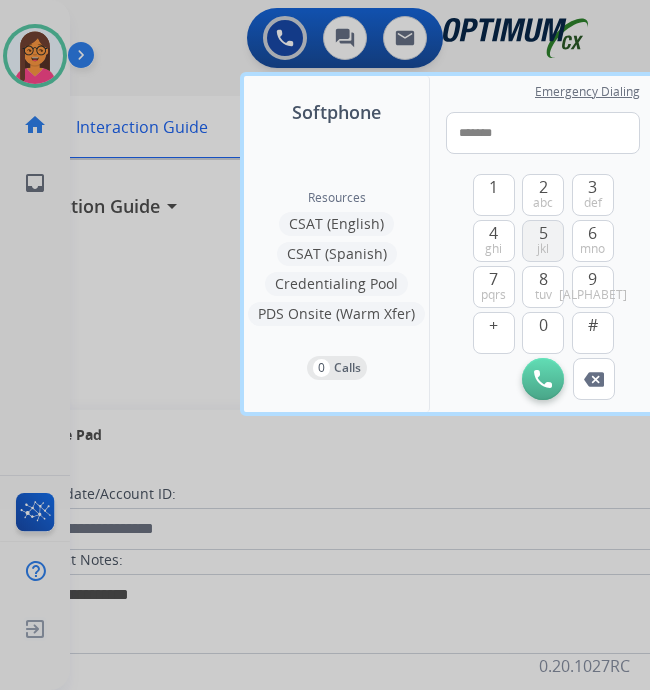 click on "[NUMBER] [LETTER]" at bounding box center (543, 241) 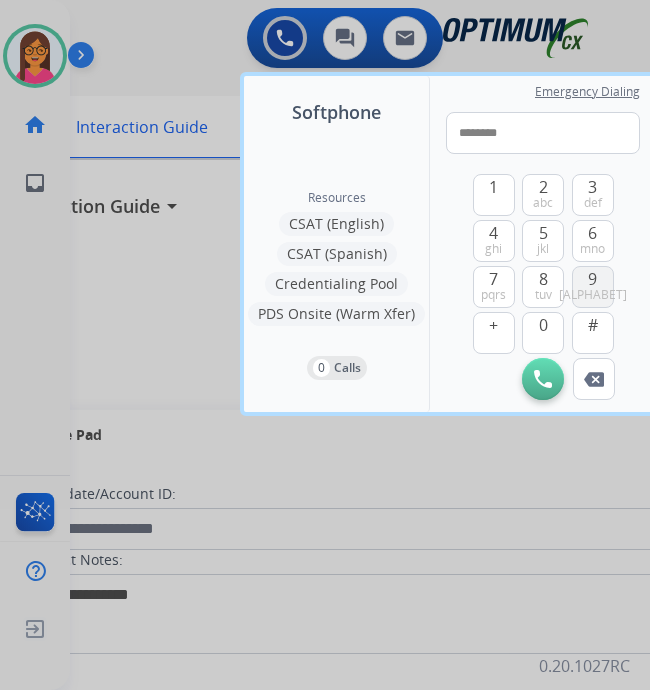 click on "[NUMBER] [ALPHABET]" at bounding box center (593, 287) 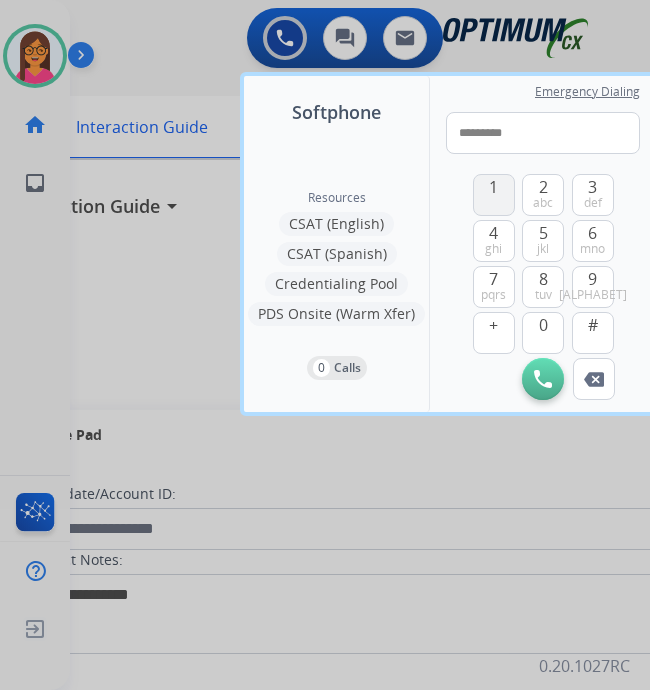 click on "1" at bounding box center [494, 195] 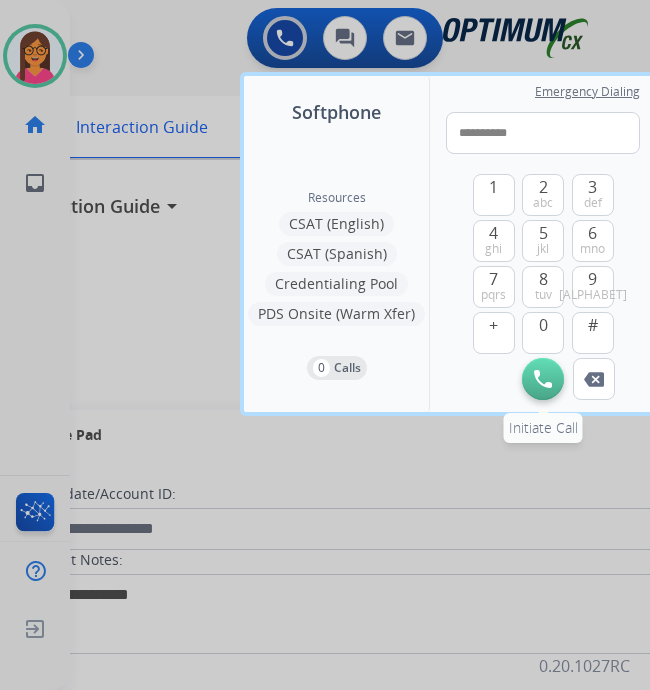 click at bounding box center [543, 379] 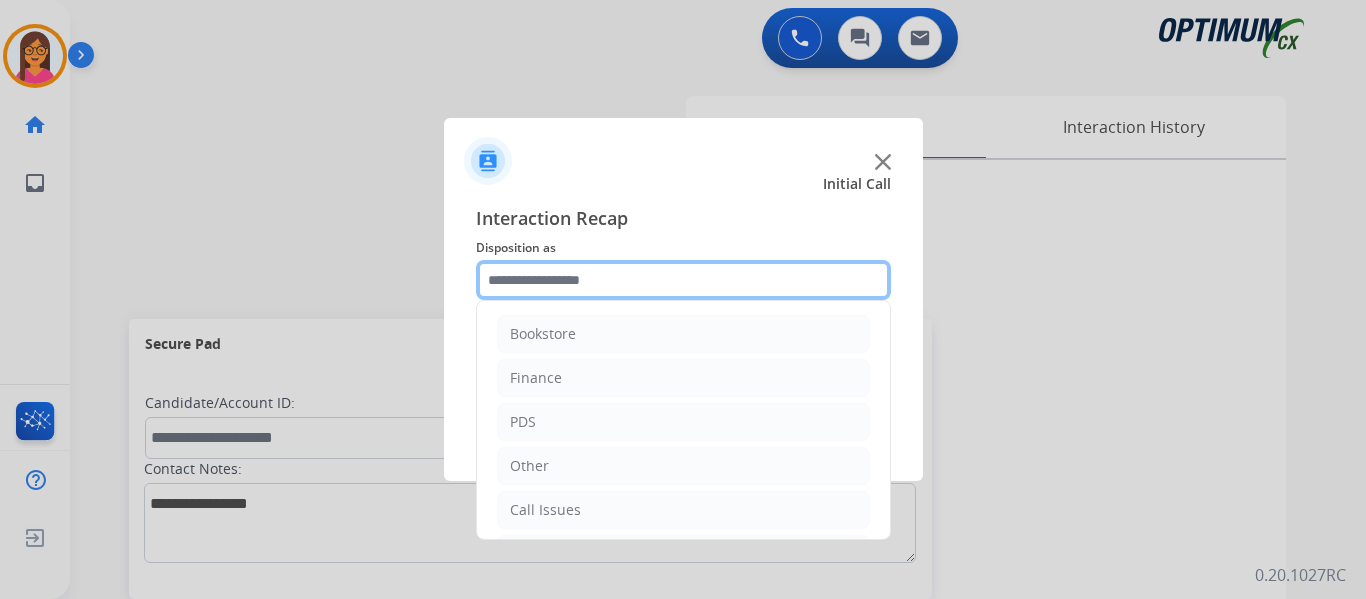 click 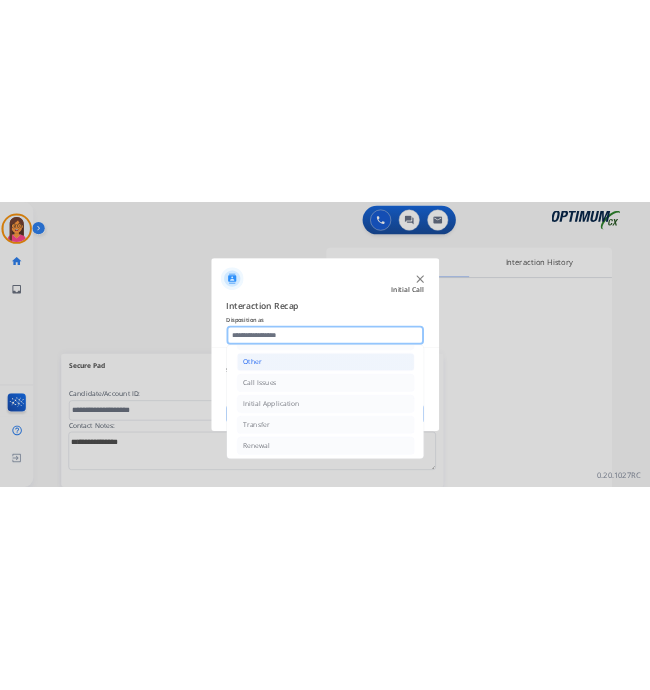 scroll, scrollTop: 136, scrollLeft: 0, axis: vertical 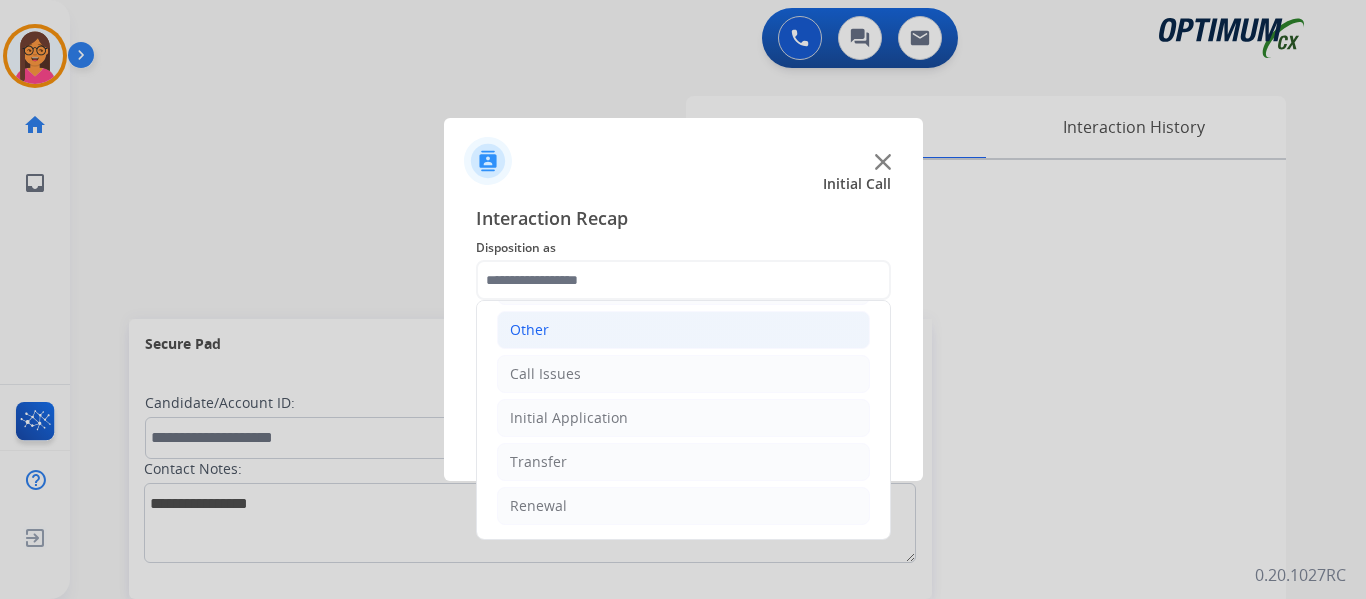 click on "Other" 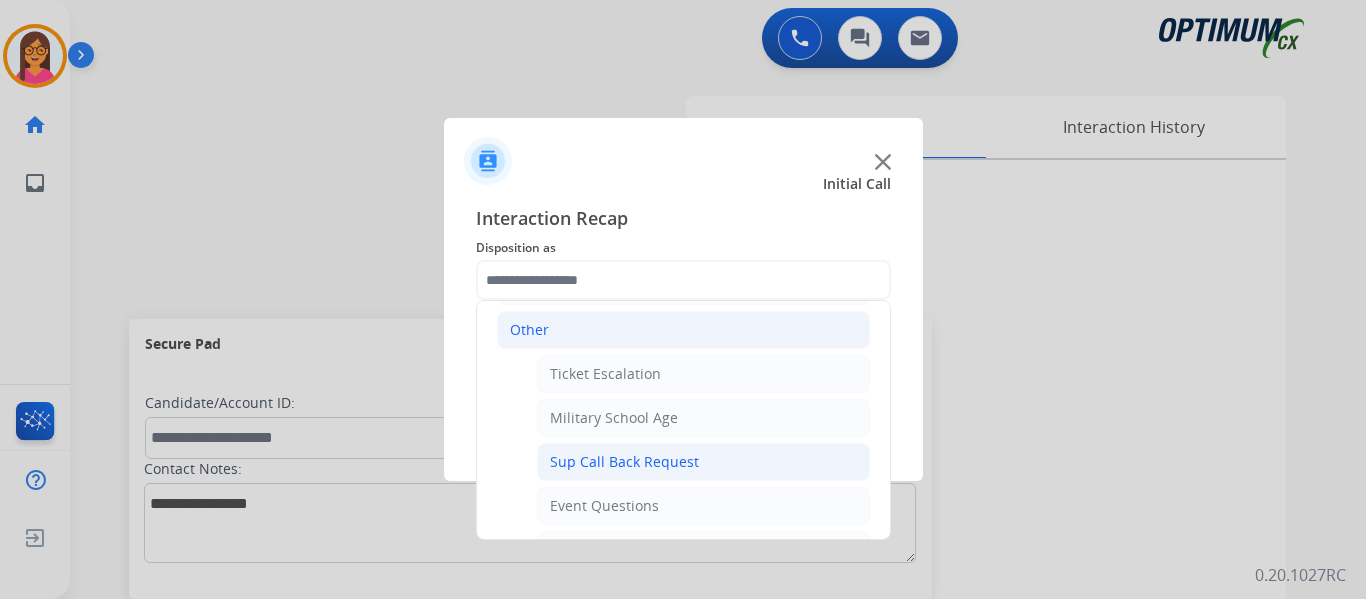click on "Sup Call Back Request" 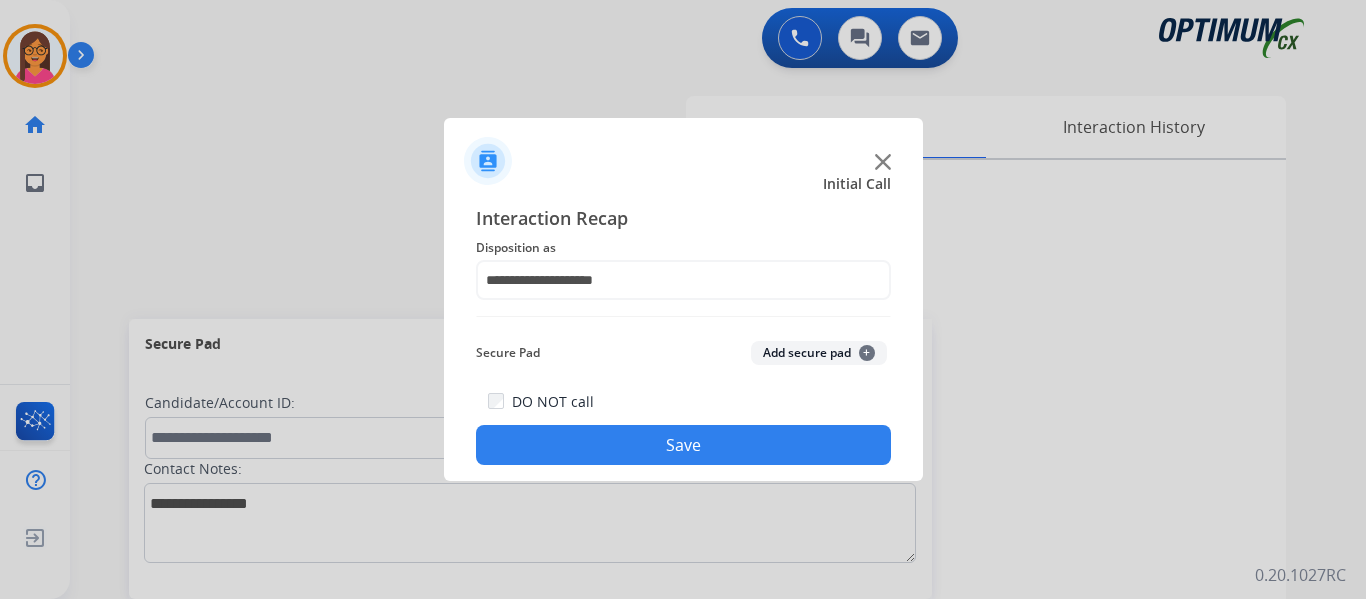 click on "Save" 